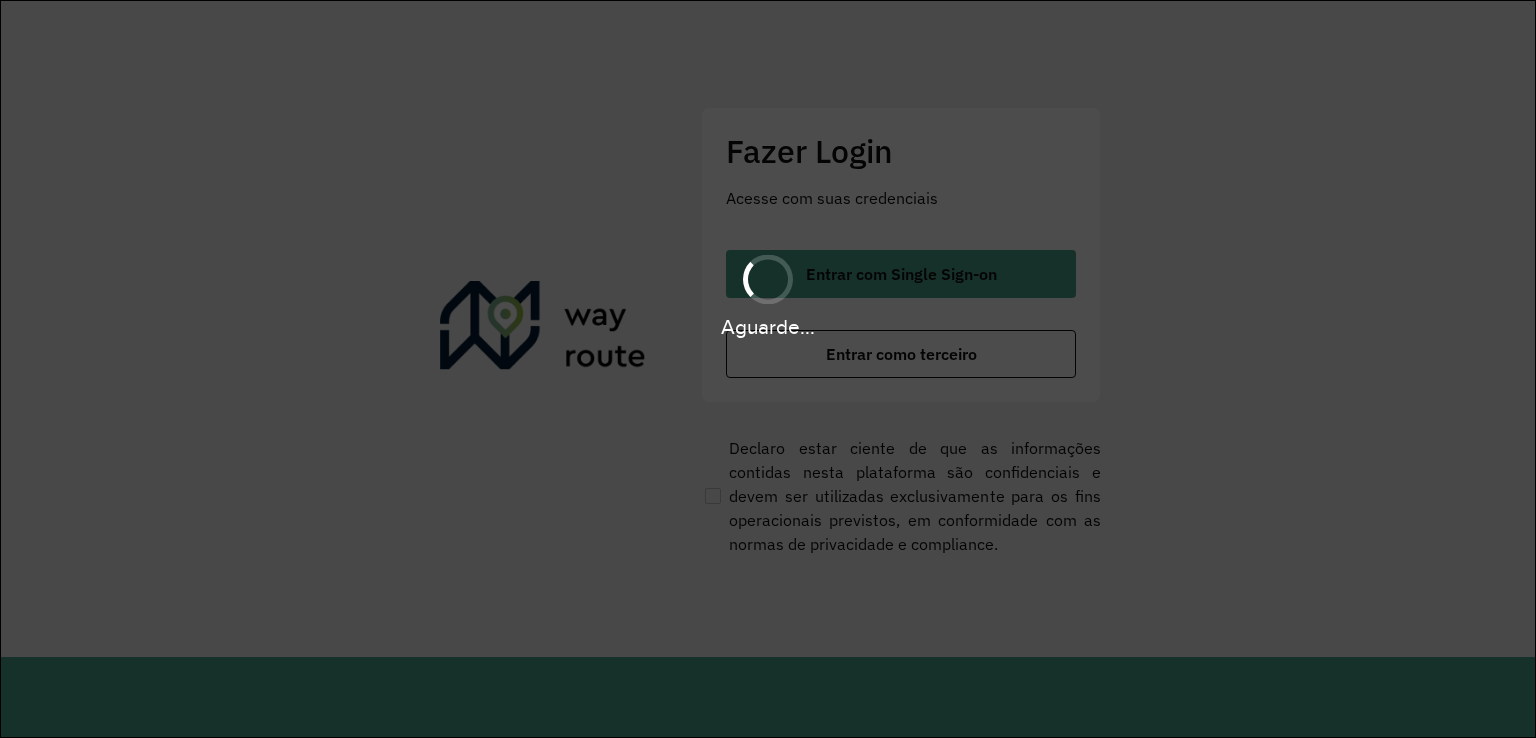 scroll, scrollTop: 0, scrollLeft: 0, axis: both 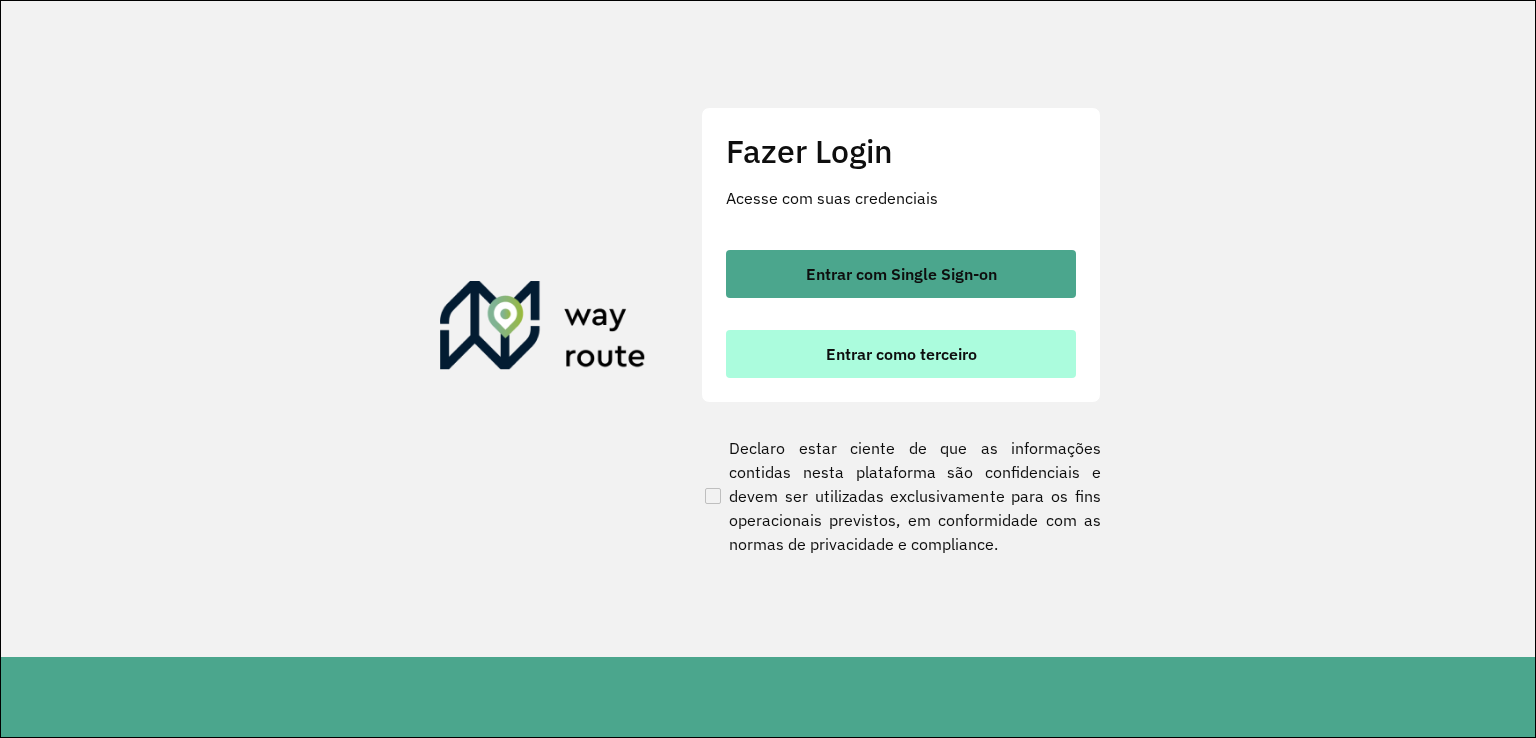 click on "Entrar como terceiro" at bounding box center (901, 354) 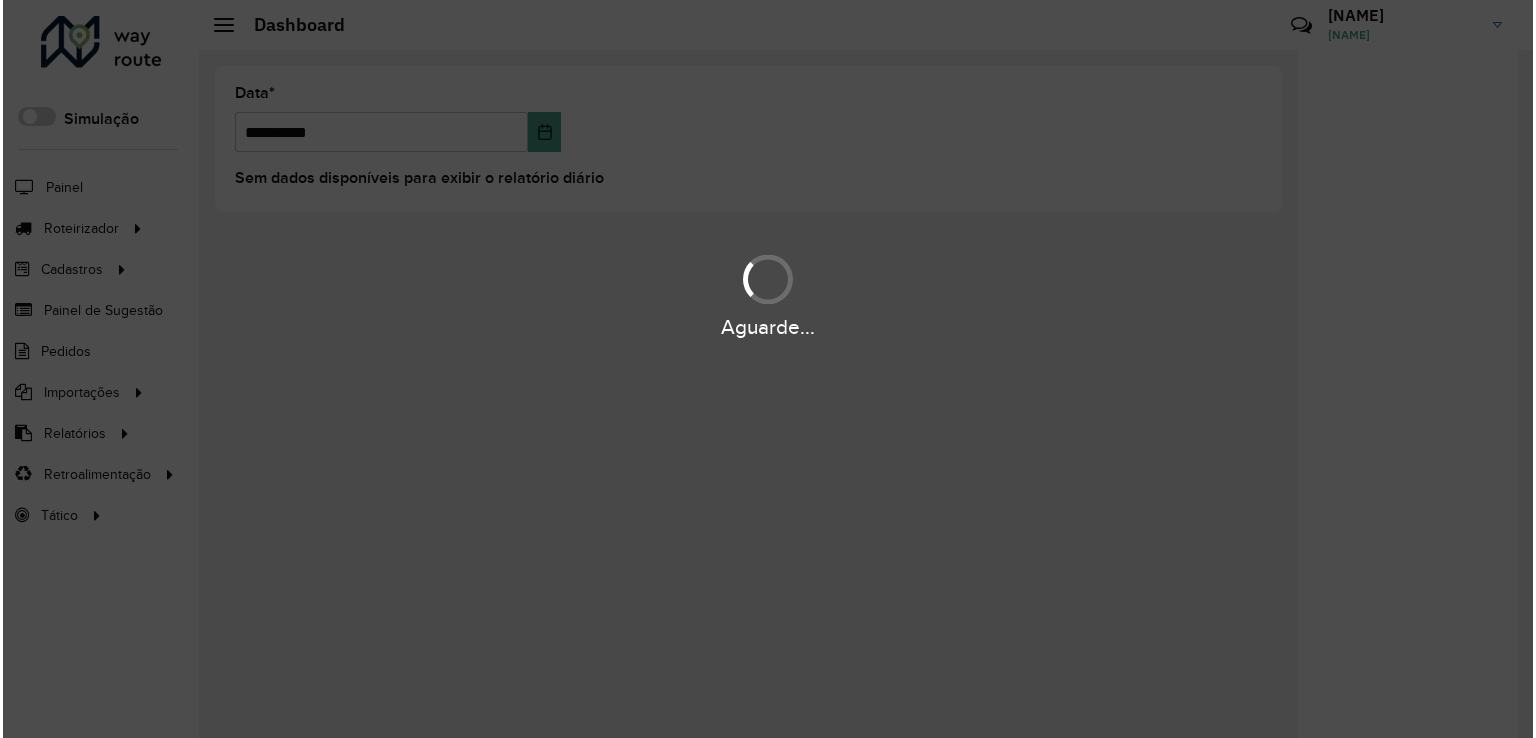 scroll, scrollTop: 0, scrollLeft: 0, axis: both 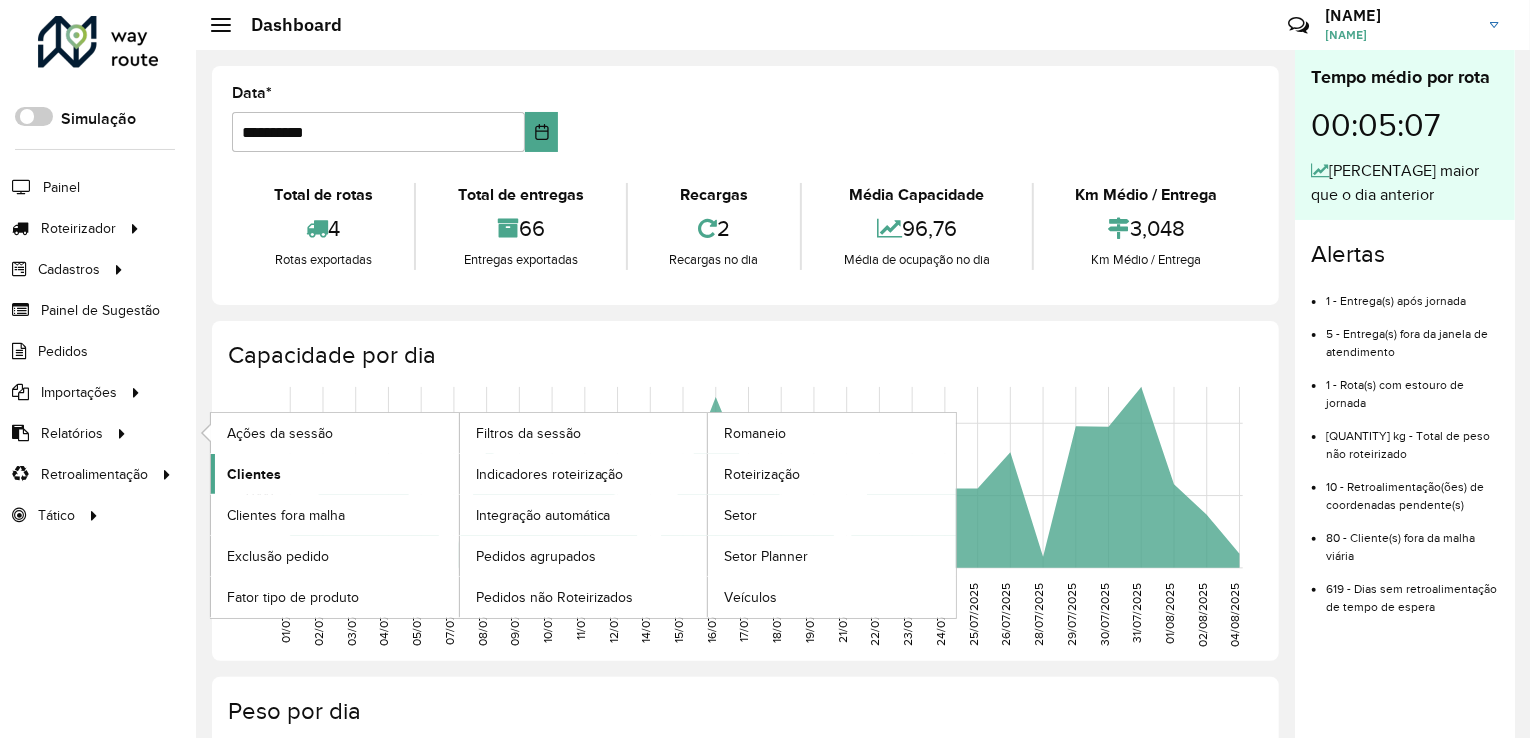 click on "Clientes" 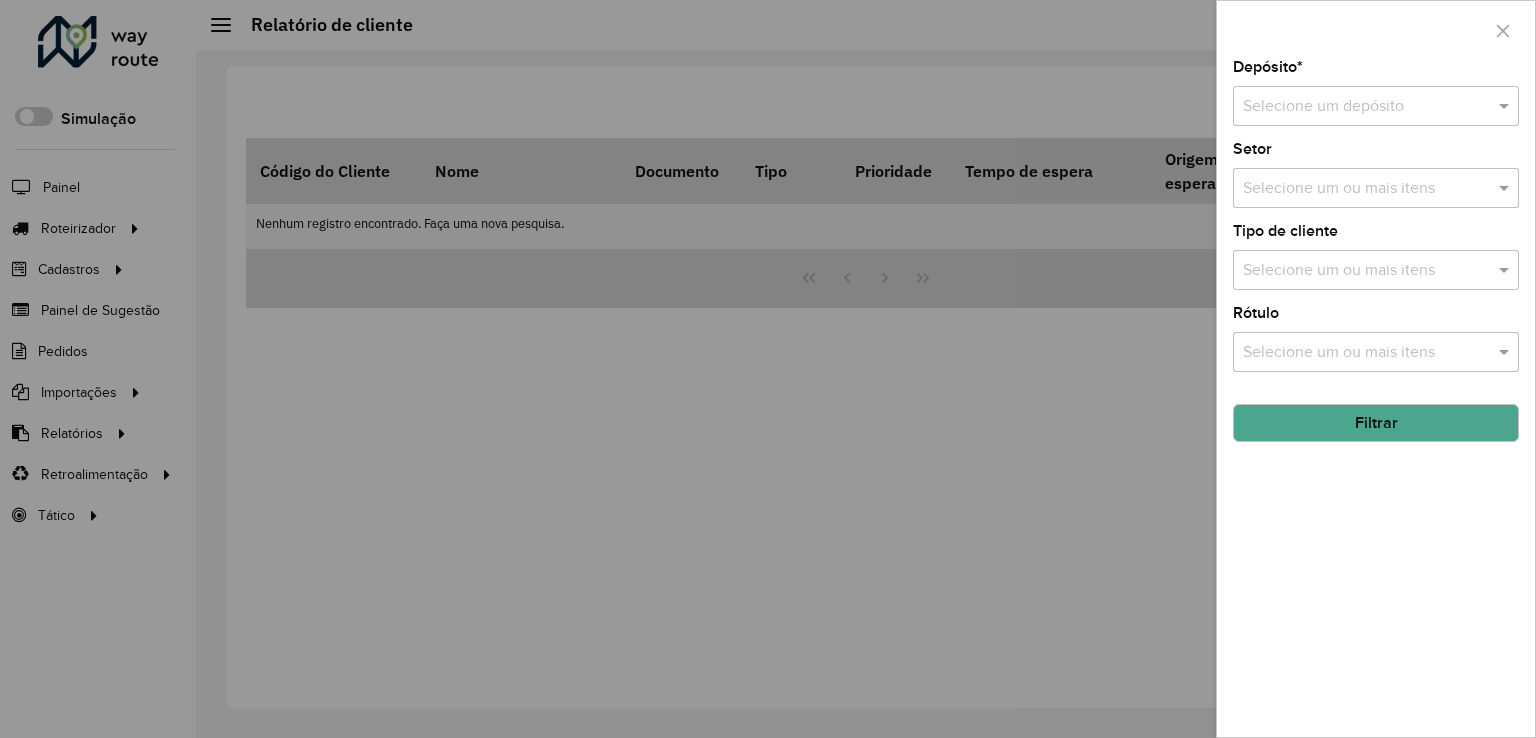 click at bounding box center [1356, 107] 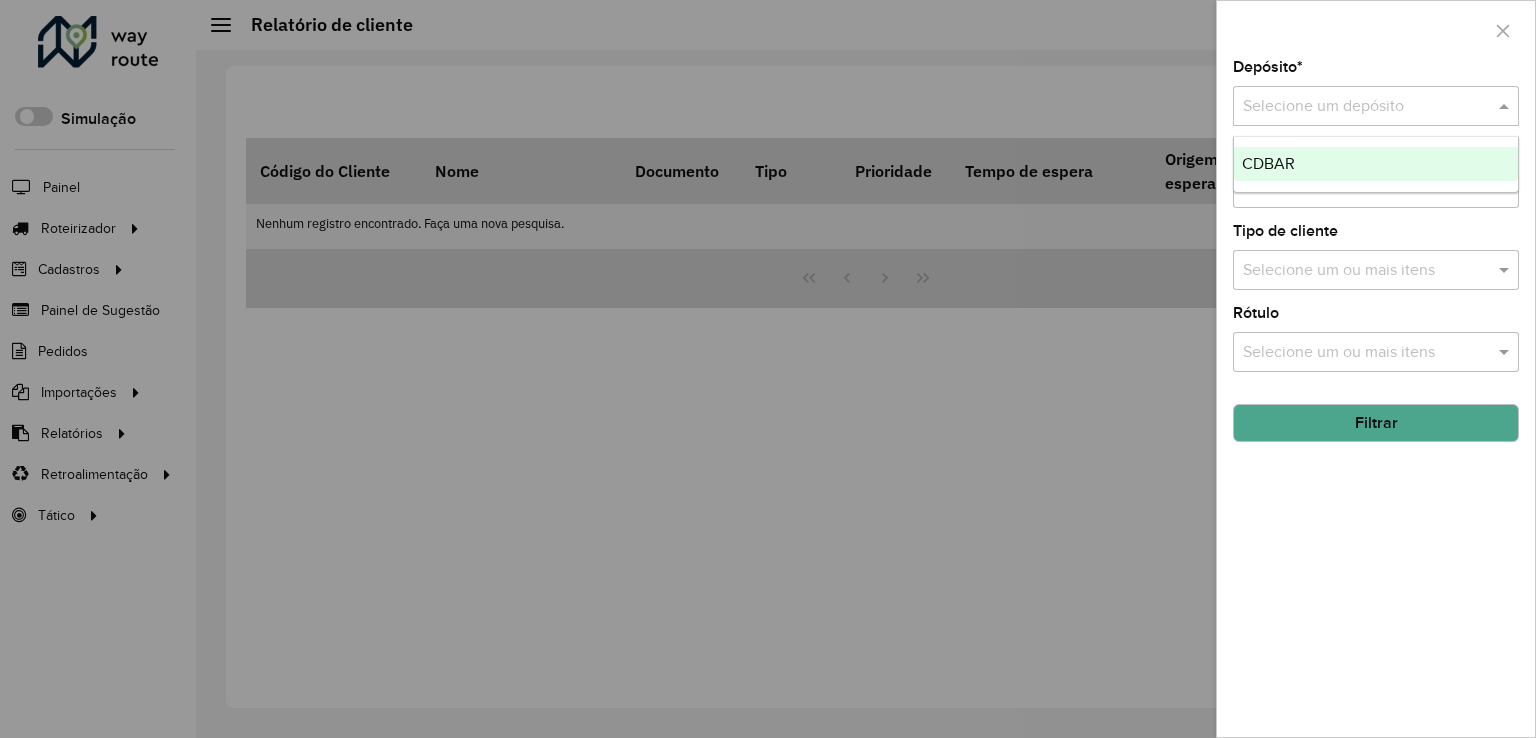 click on "CDBAR" at bounding box center (1268, 163) 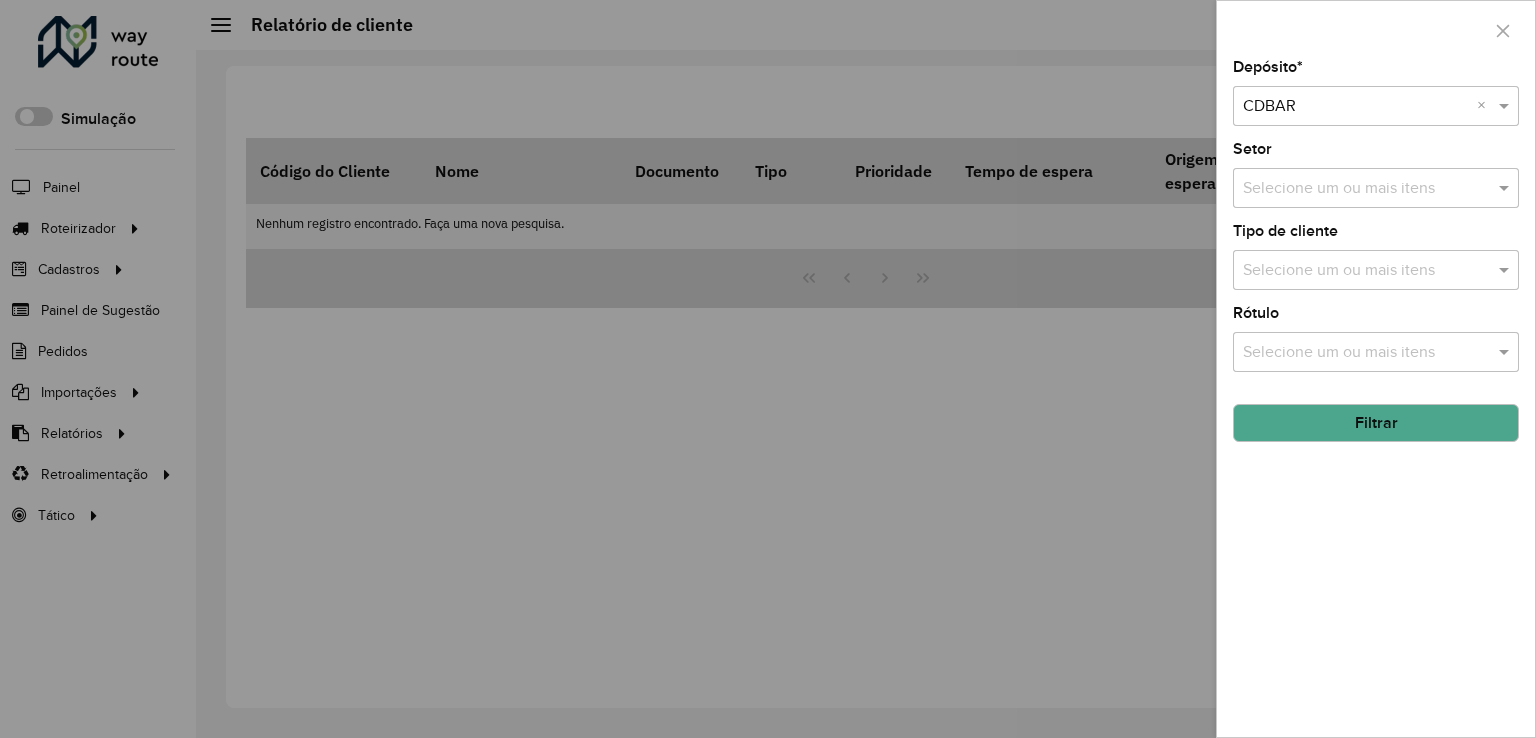 click on "Filtrar" 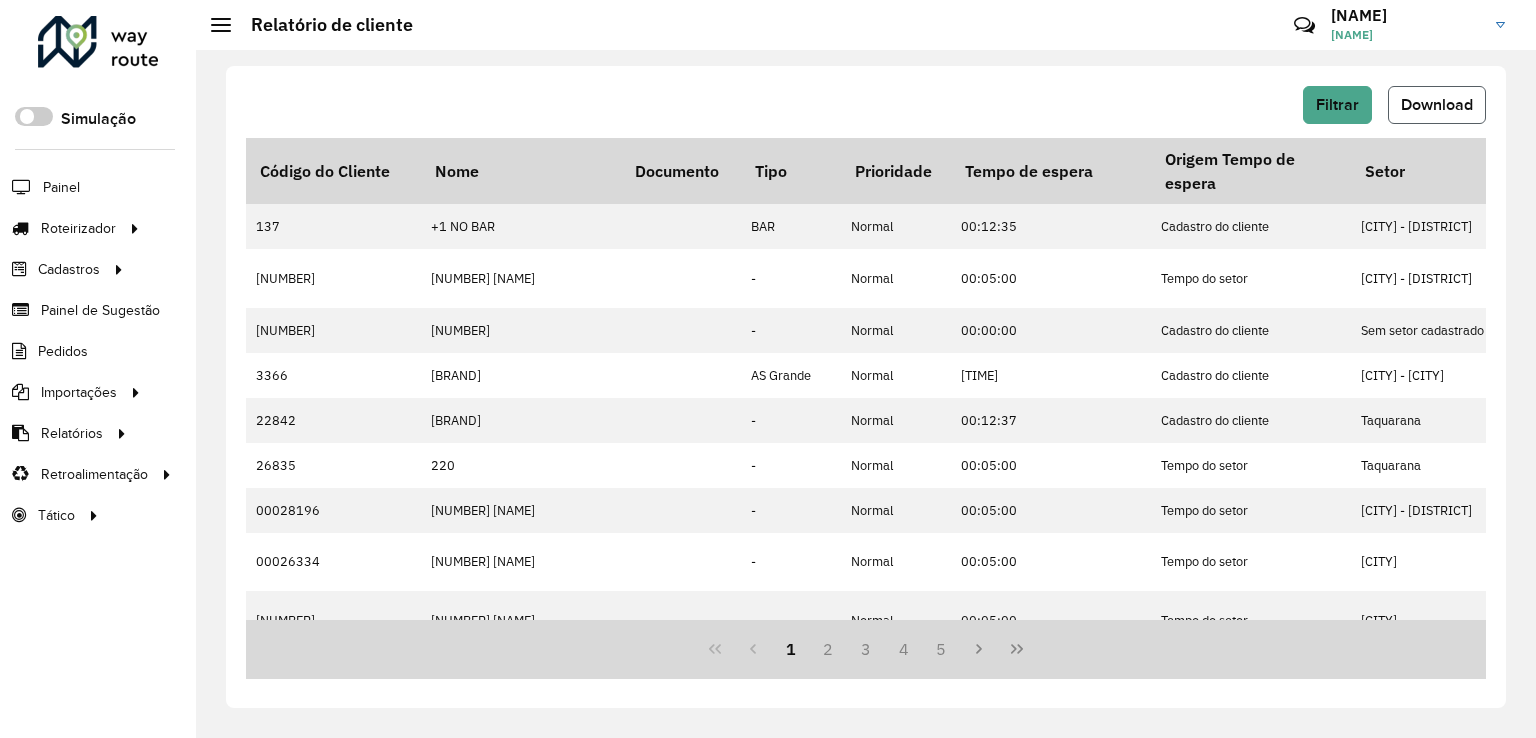click on "Download" 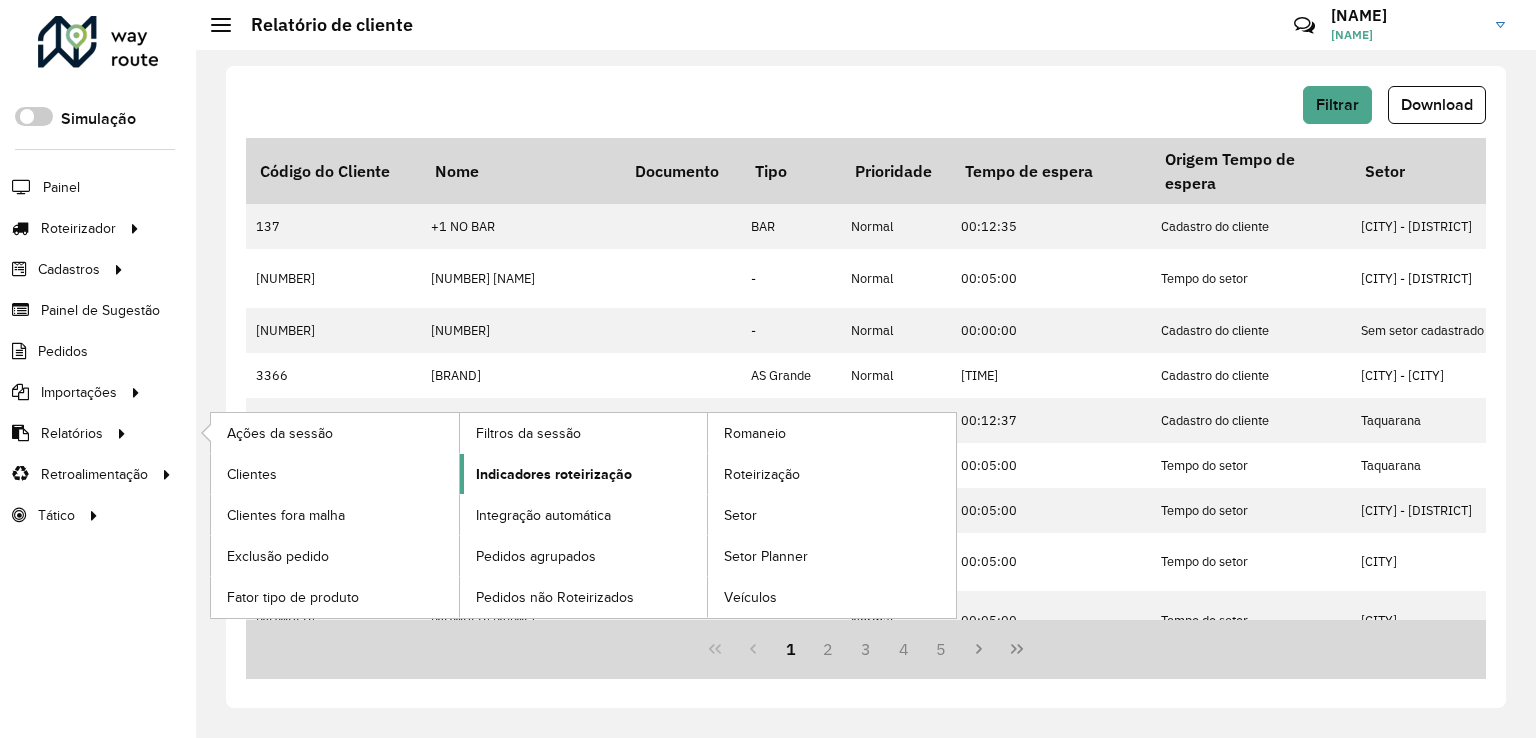 click on "Indicadores roteirização" 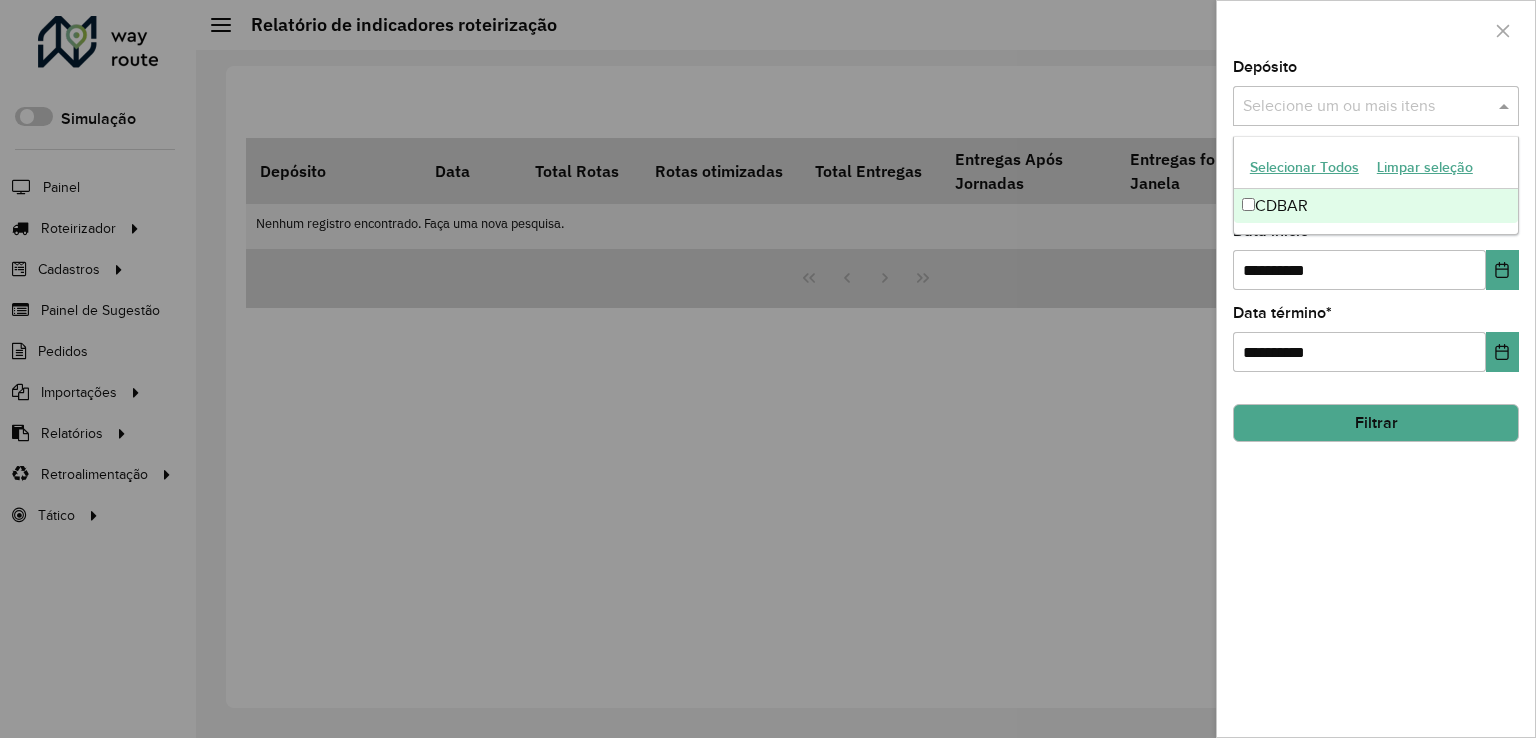 drag, startPoint x: 1409, startPoint y: 97, endPoint x: 1387, endPoint y: 141, distance: 49.193497 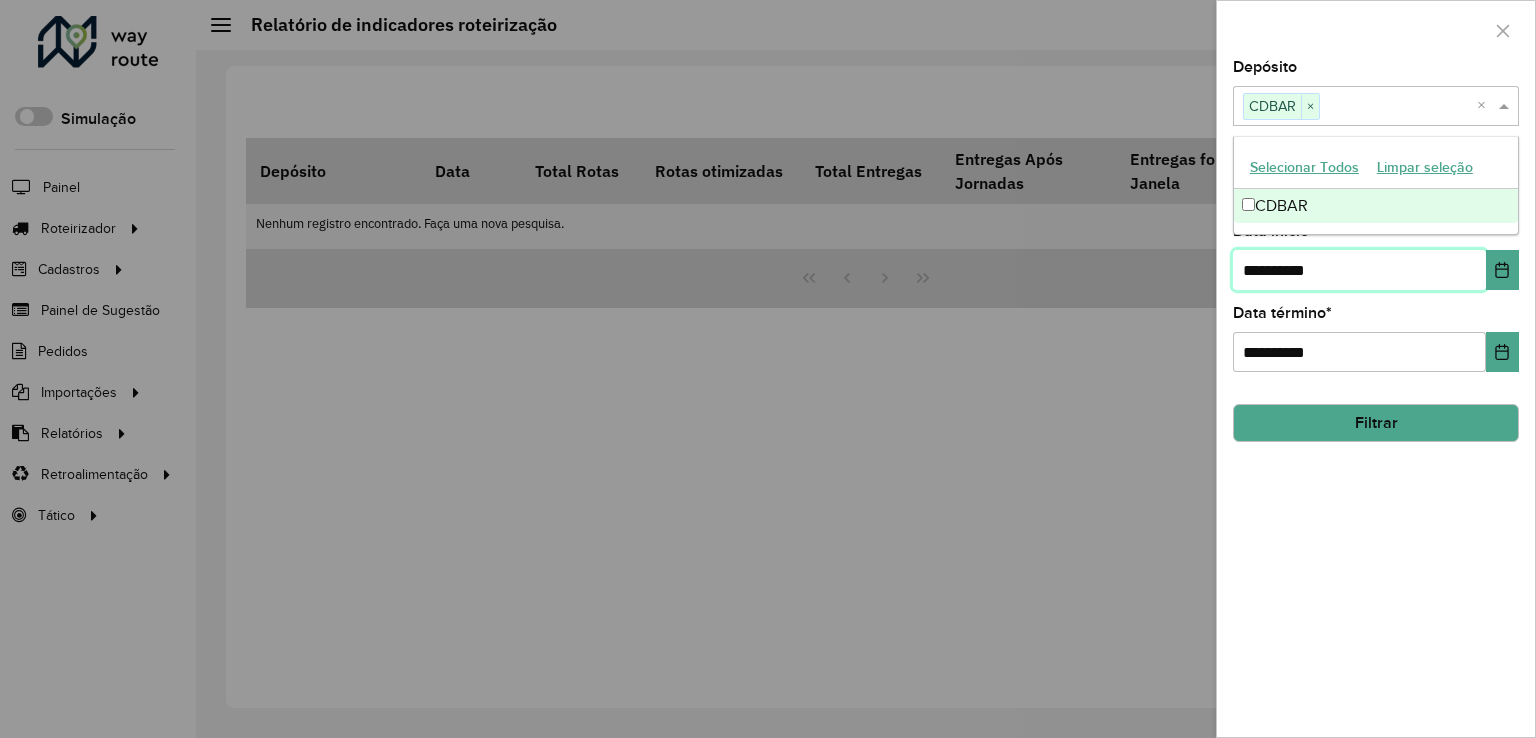 drag, startPoint x: 1345, startPoint y: 274, endPoint x: 907, endPoint y: 311, distance: 439.56 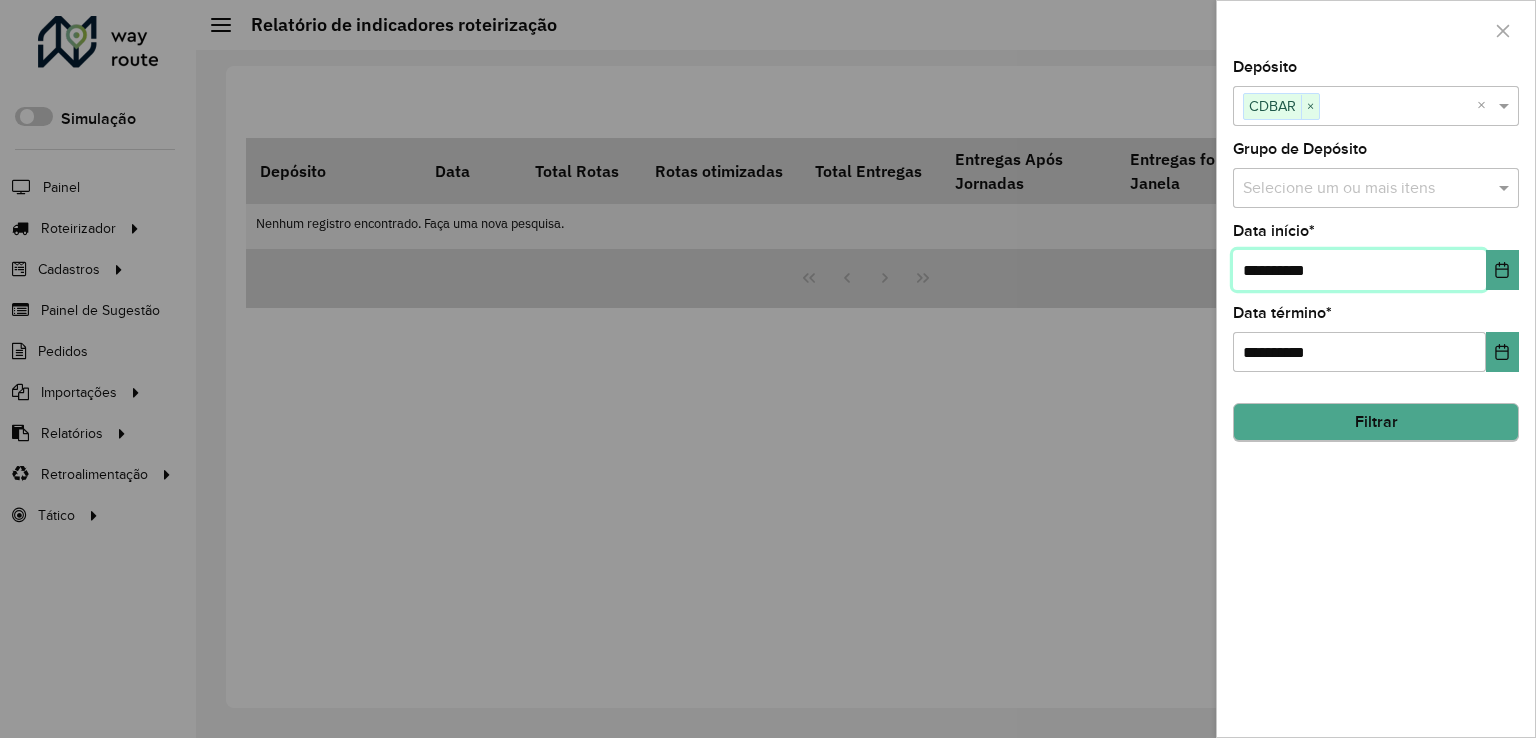 type on "**********" 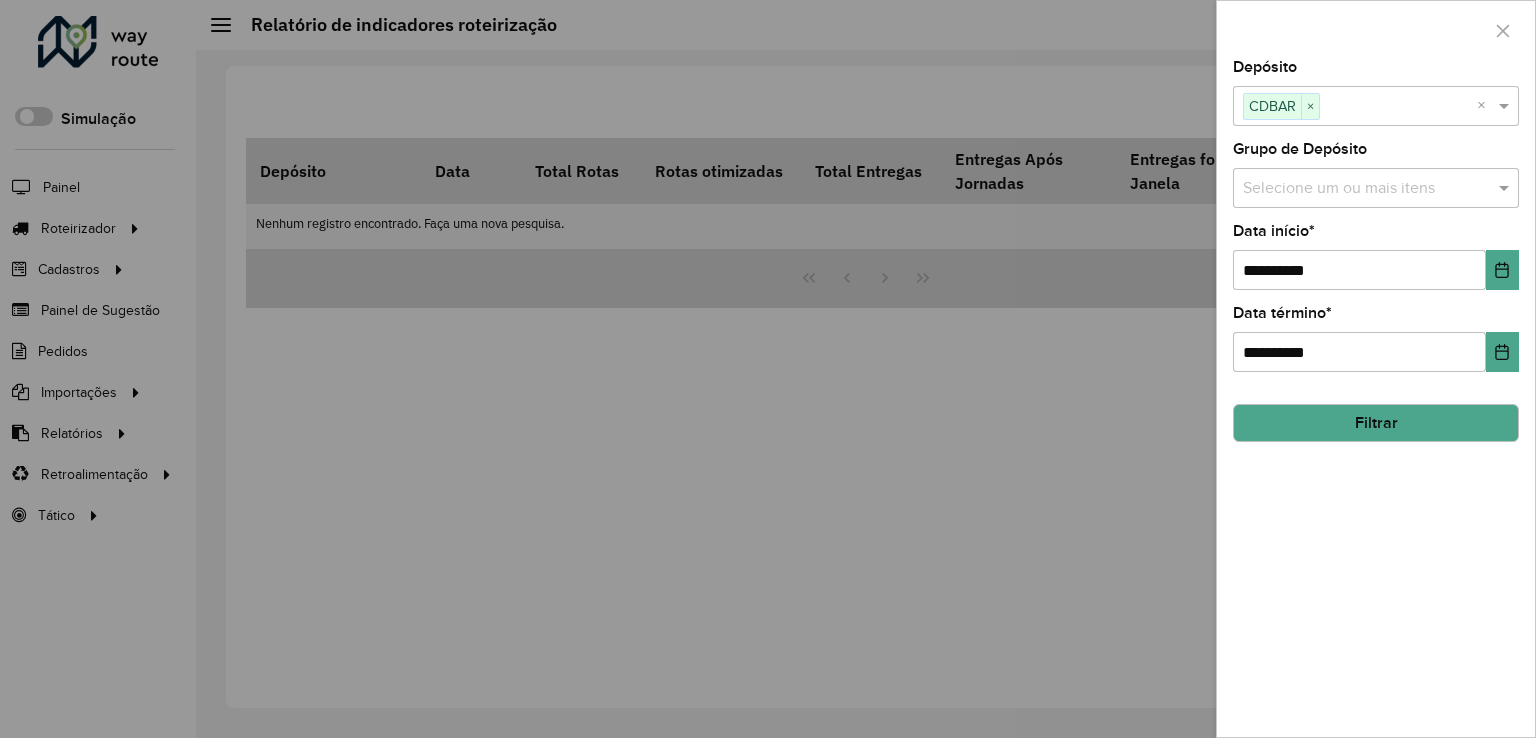 click on "Filtrar" 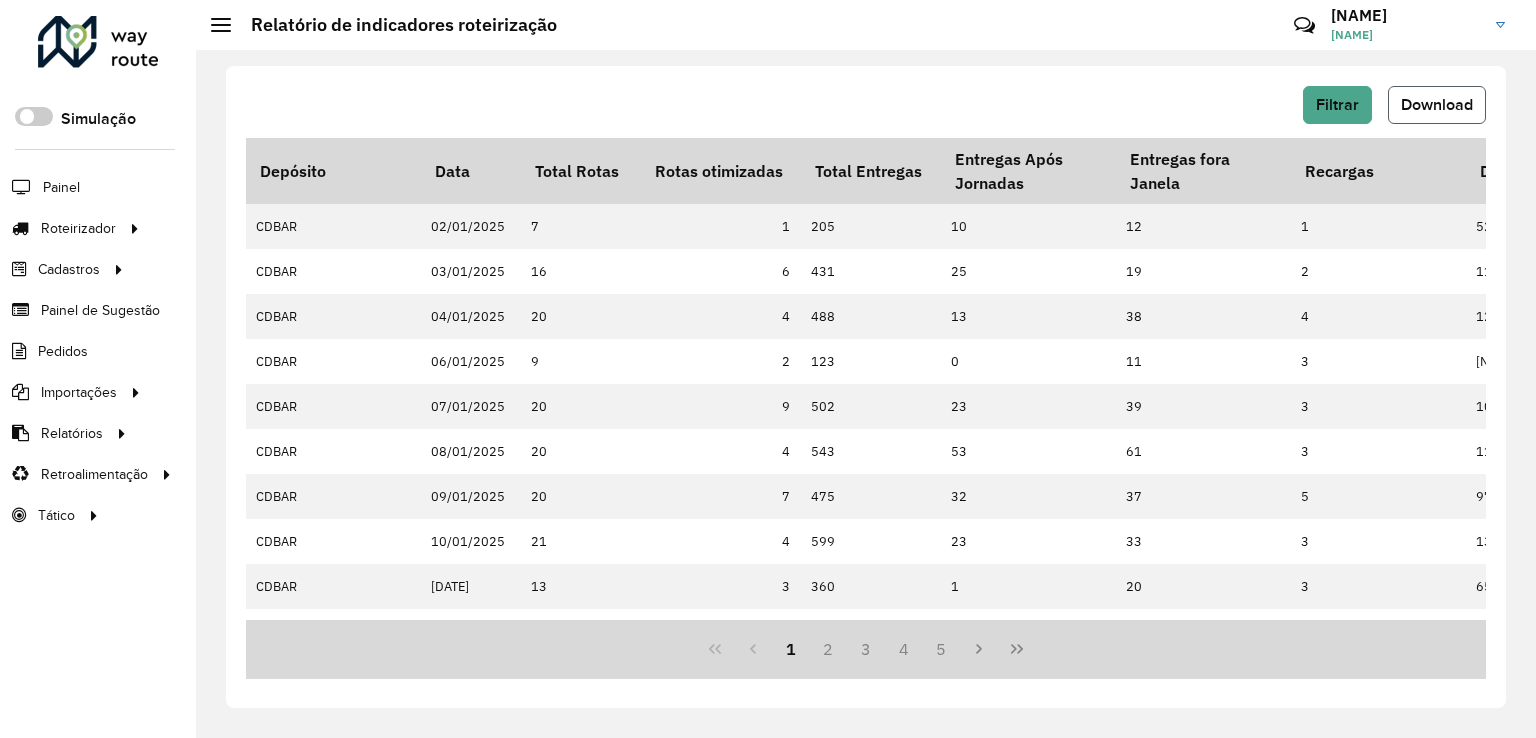 click on "Download" 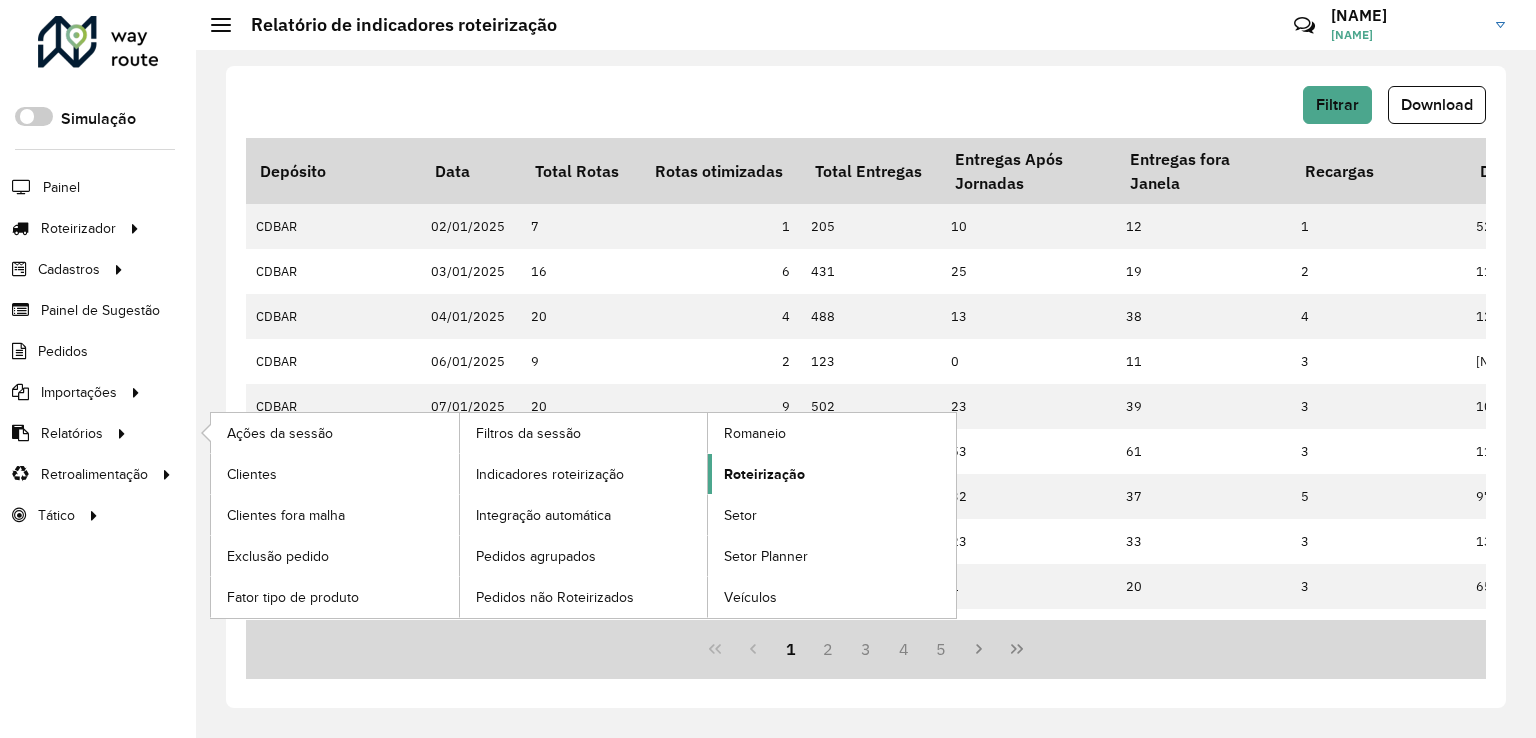 click on "Roteirização" 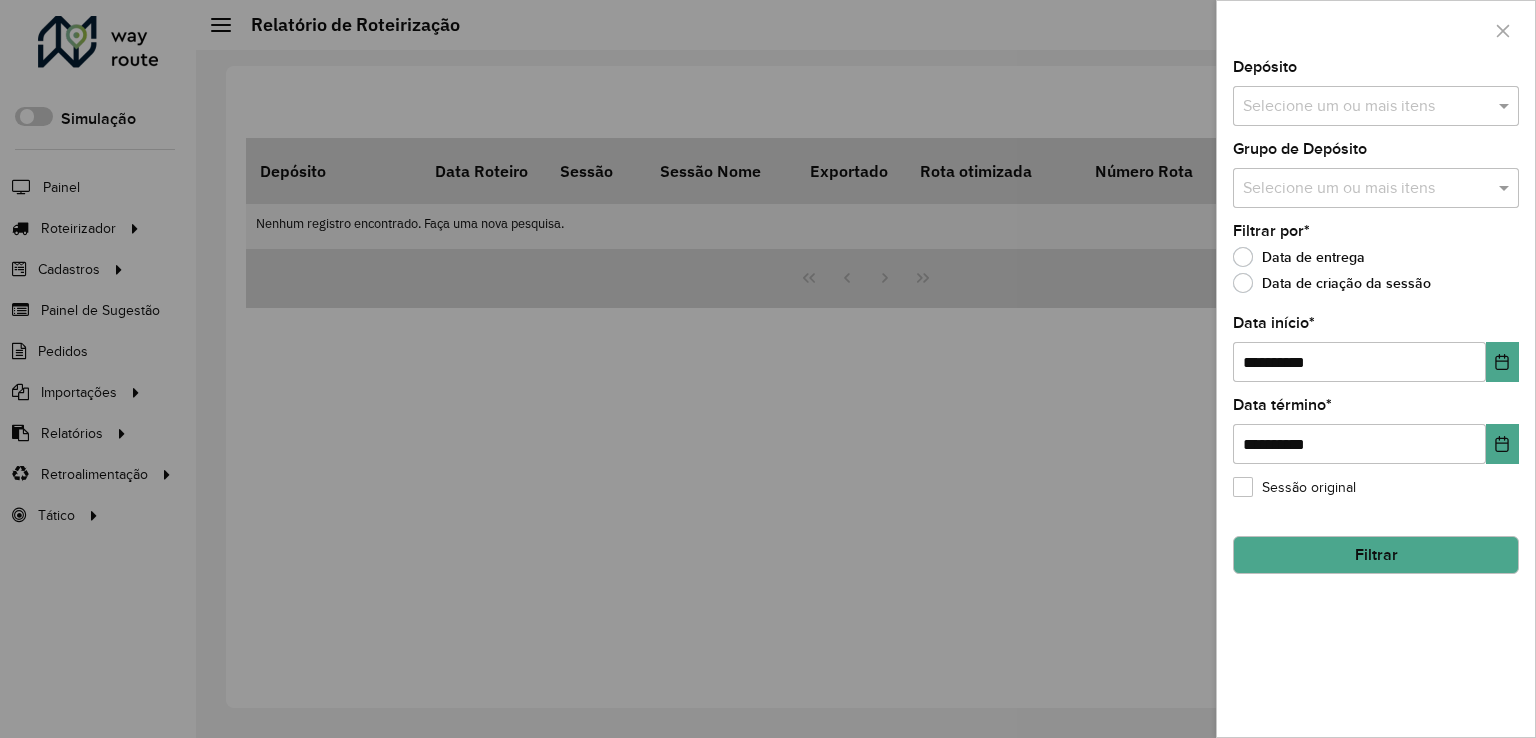 drag, startPoint x: 1420, startPoint y: 87, endPoint x: 1412, endPoint y: 97, distance: 12.806249 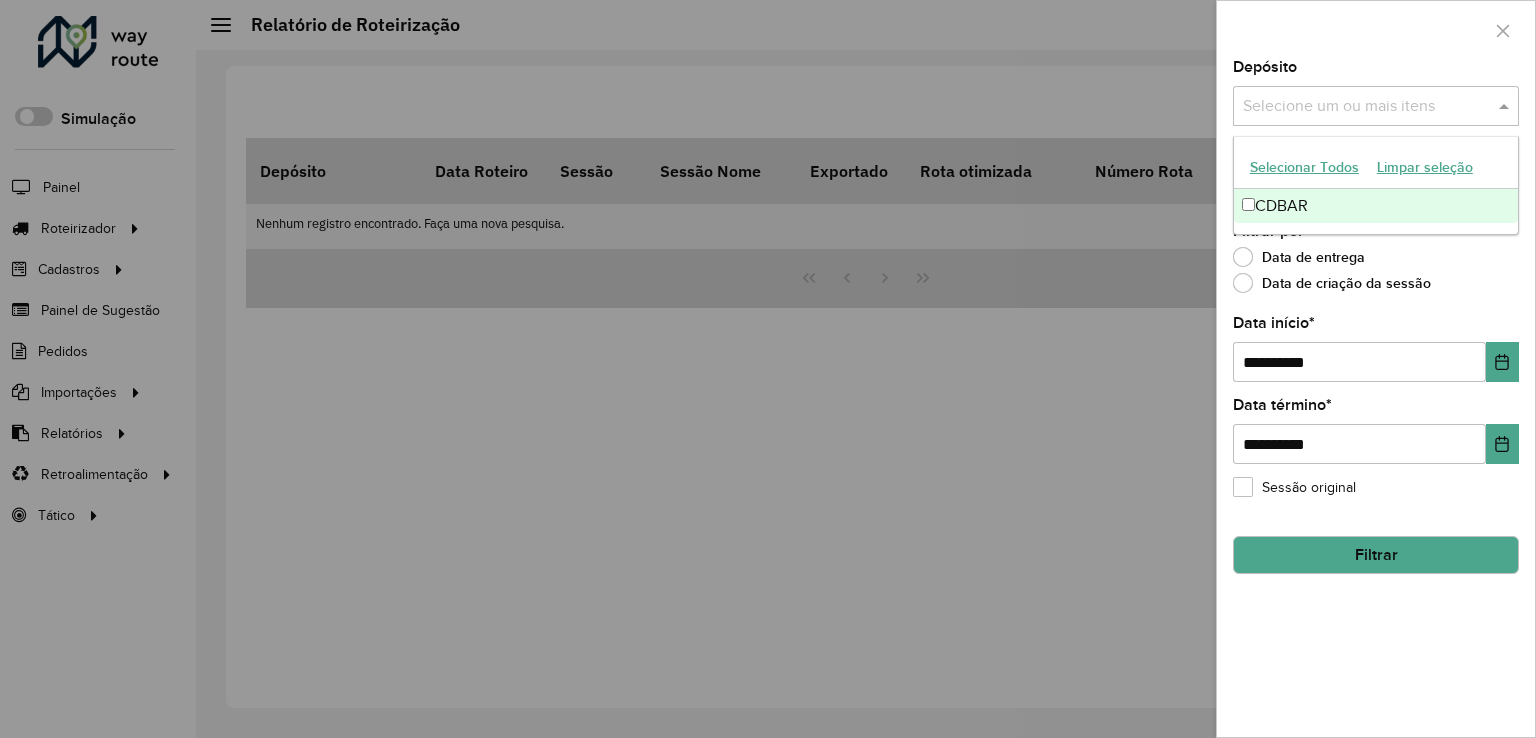 drag, startPoint x: 1338, startPoint y: 198, endPoint x: 1320, endPoint y: 235, distance: 41.14608 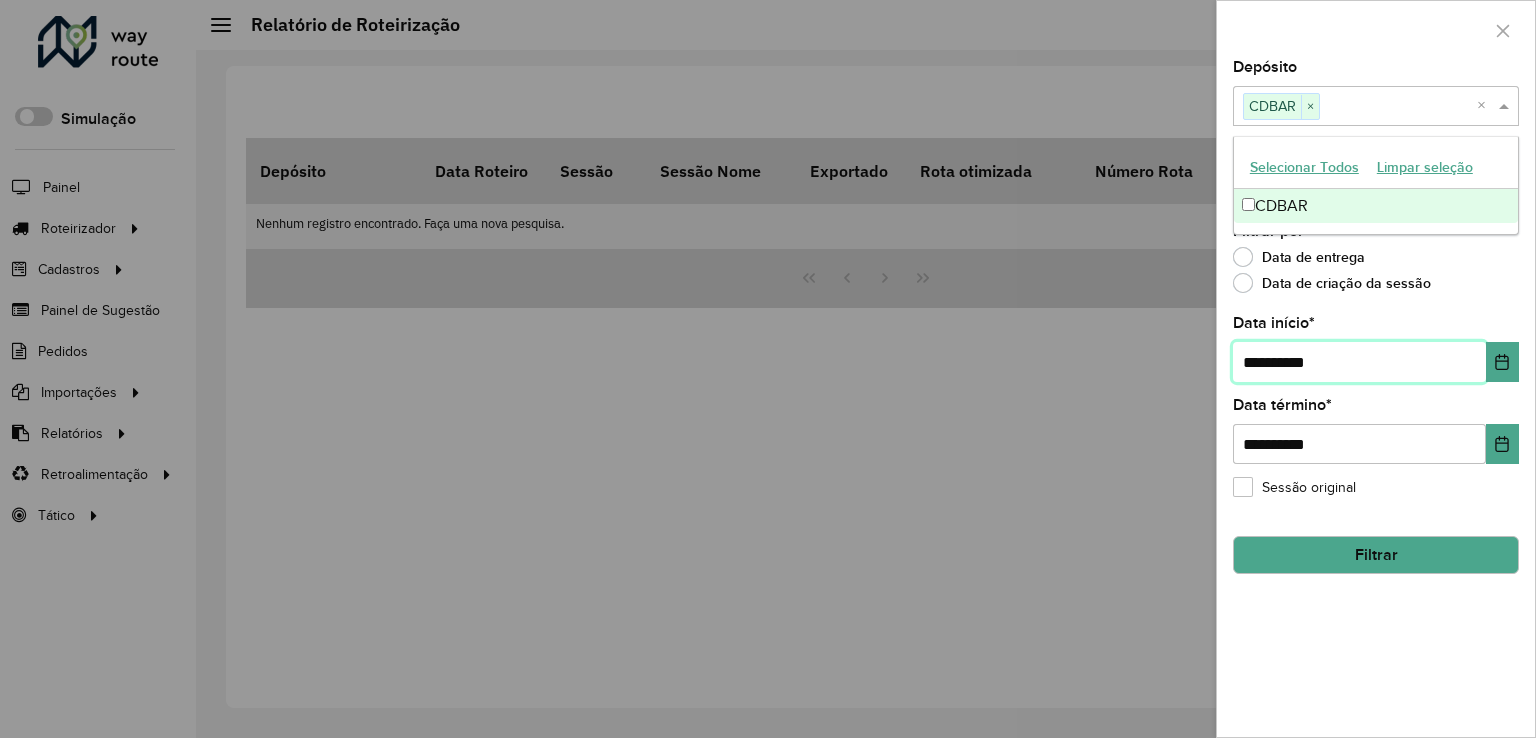 drag, startPoint x: 1321, startPoint y: 361, endPoint x: 1052, endPoint y: 386, distance: 270.1592 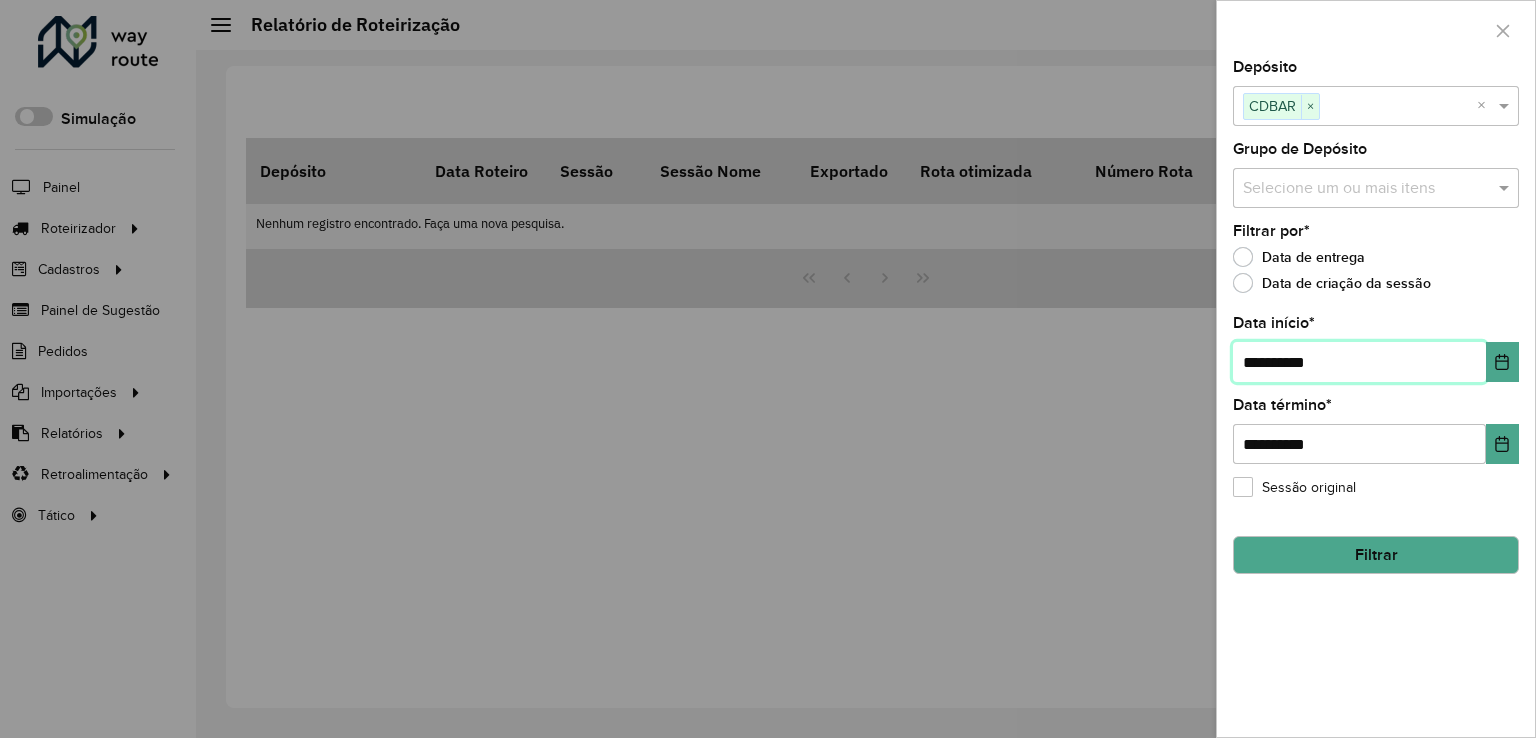 type on "**********" 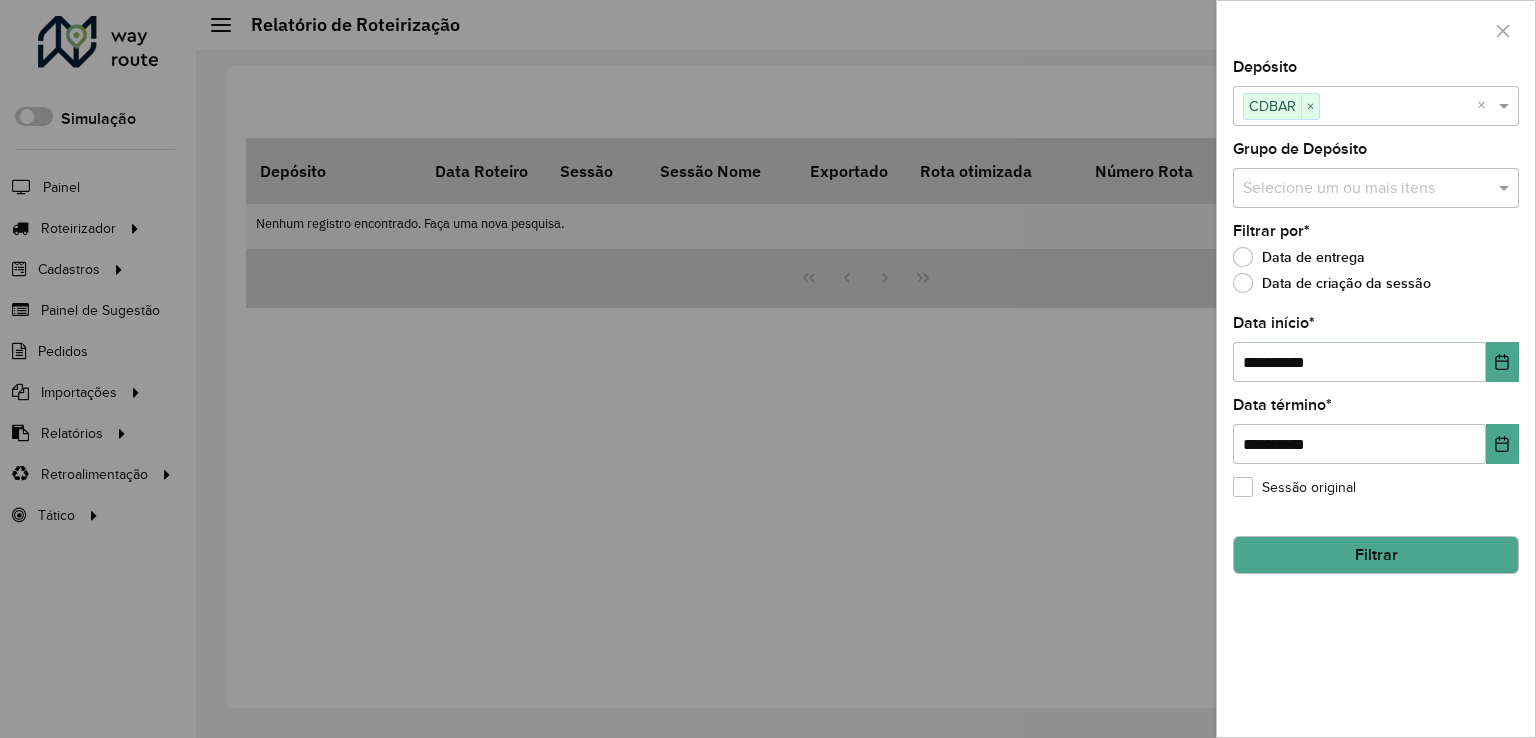 click on "Aguarde...  Pop-up bloqueado!  Seu navegador bloqueou automáticamente a abertura de uma nova janela.   Acesse as configurações e adicione o endereço do sistema a lista de permissão.   Fechar  Roteirizador AmbevTech Simulação Painel Roteirizador Entregas Vendas Cadastros Checkpoint Classificações de venda Cliente Consulta de setores Depósito Disponibilidade de veículos Fator tipo de produto Gabarito planner Grupo de rotas exclusiva Grupo de setores Layout integração Modelo Parada Pedágio Perfil de Vendedor Ponto de apoio FAD Produto Restrição de Atendimento Planner Rodízio de placa Rota exclusiva FAD Rótulo Setor Setor Planner Tipo de cliente Tipo de veículo Tipo de veículo RN Transportadora Vendedor Veículo Painel de Sugestão Pedidos Importações Classificação e volume de venda Clientes Fator tipo produto Gabarito planner Grade de atendimento Janela de atendimento Localização Pedidos Restrição de Atendimento Planner Tempo de espera Vendedor ×" 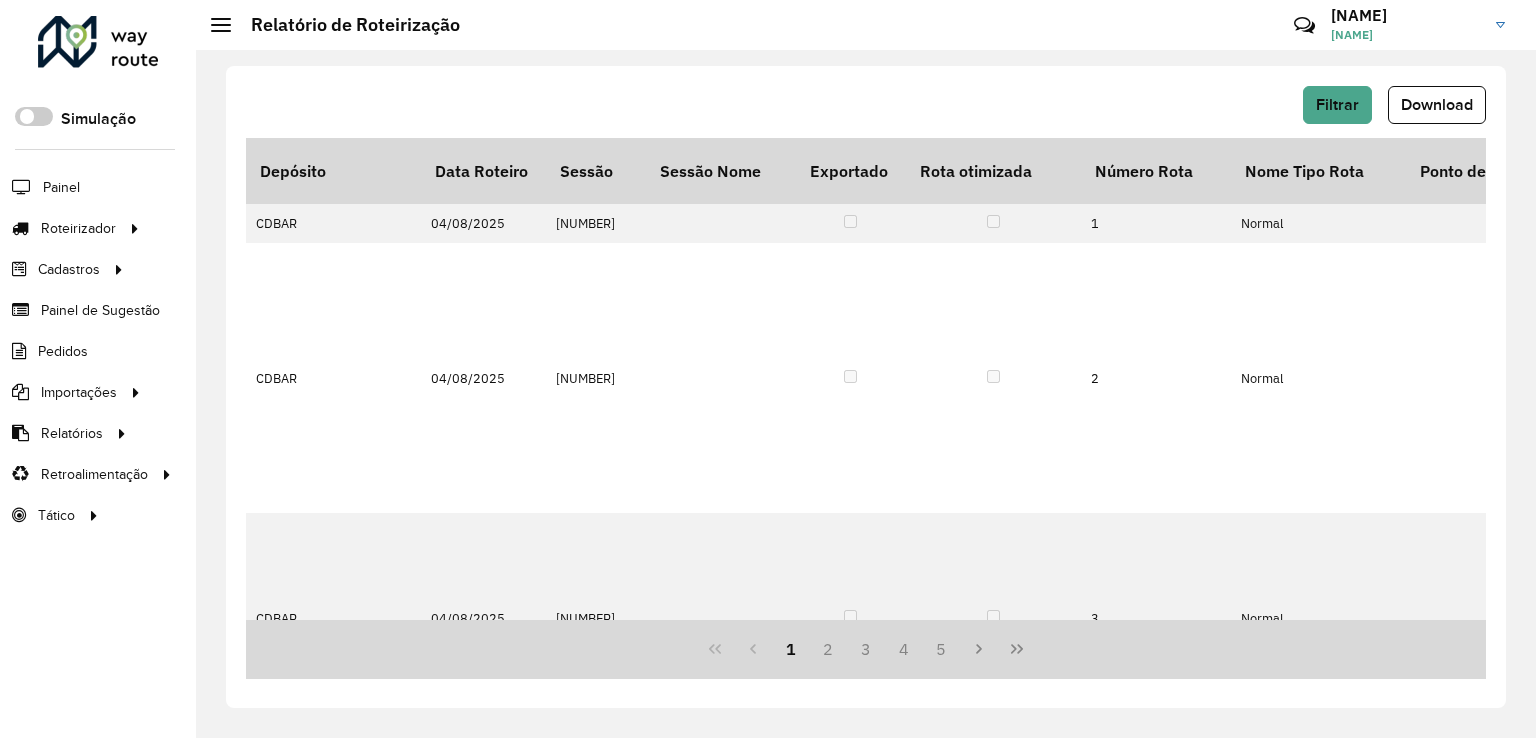 click on "Download" 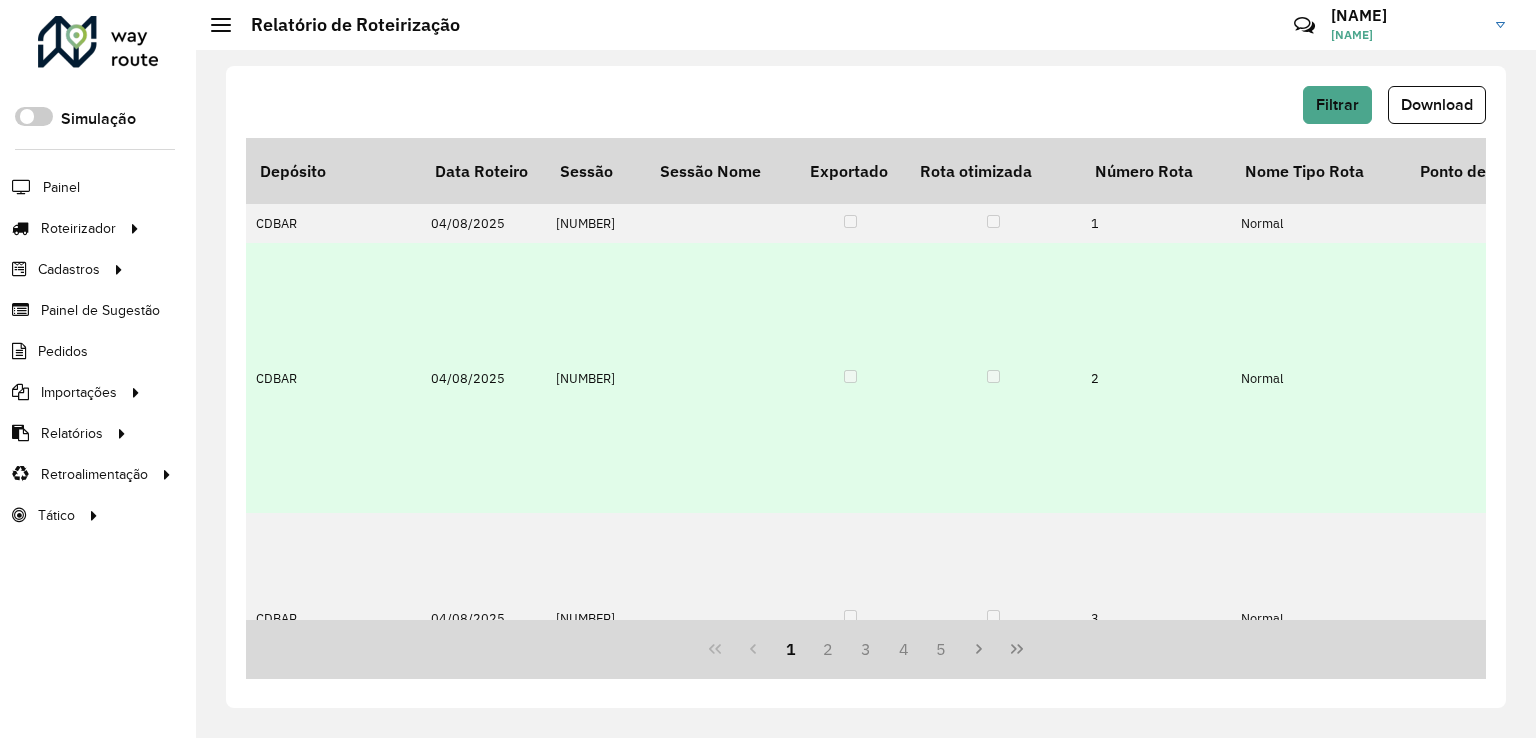 click at bounding box center (851, 377) 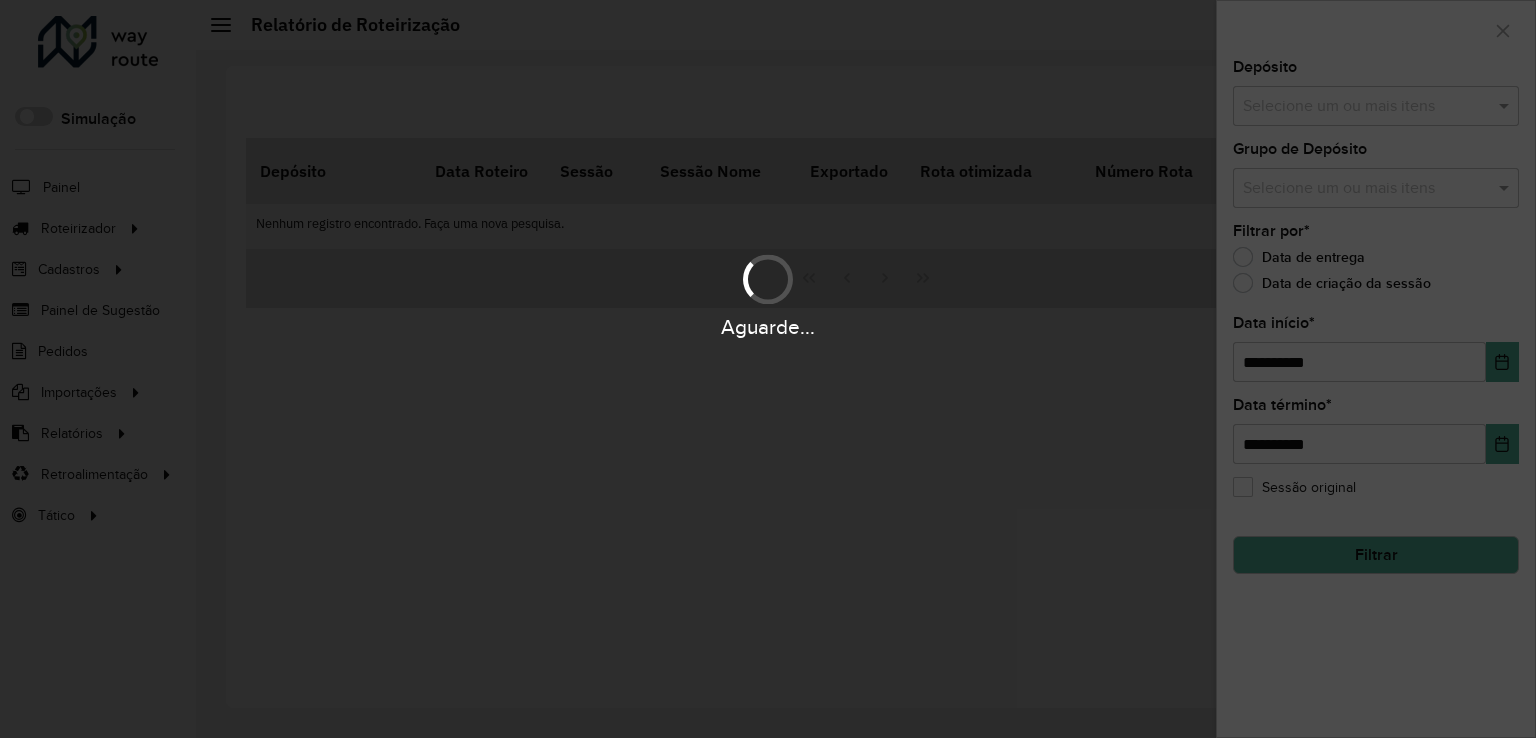 scroll, scrollTop: 0, scrollLeft: 0, axis: both 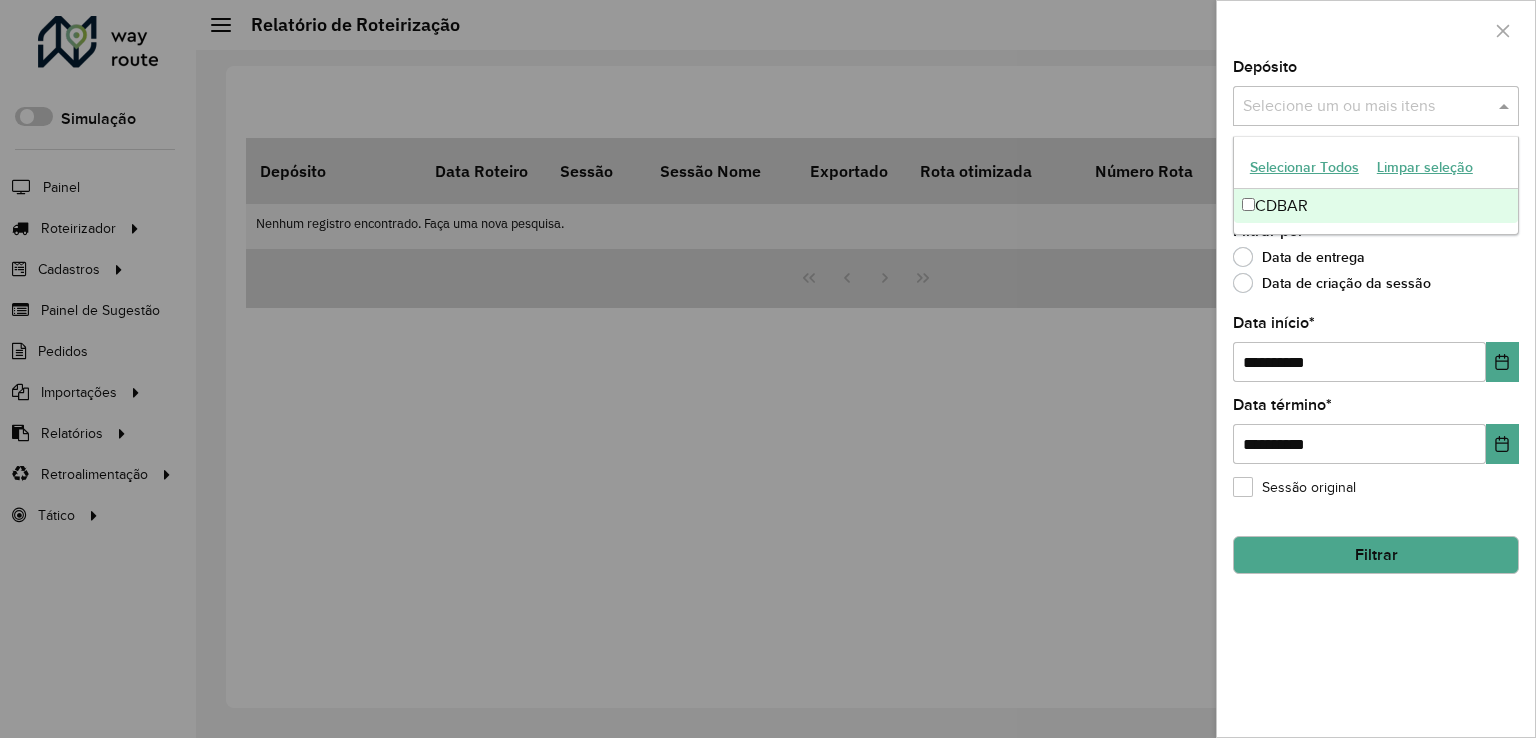 drag, startPoint x: 1392, startPoint y: 97, endPoint x: 1362, endPoint y: 173, distance: 81.706795 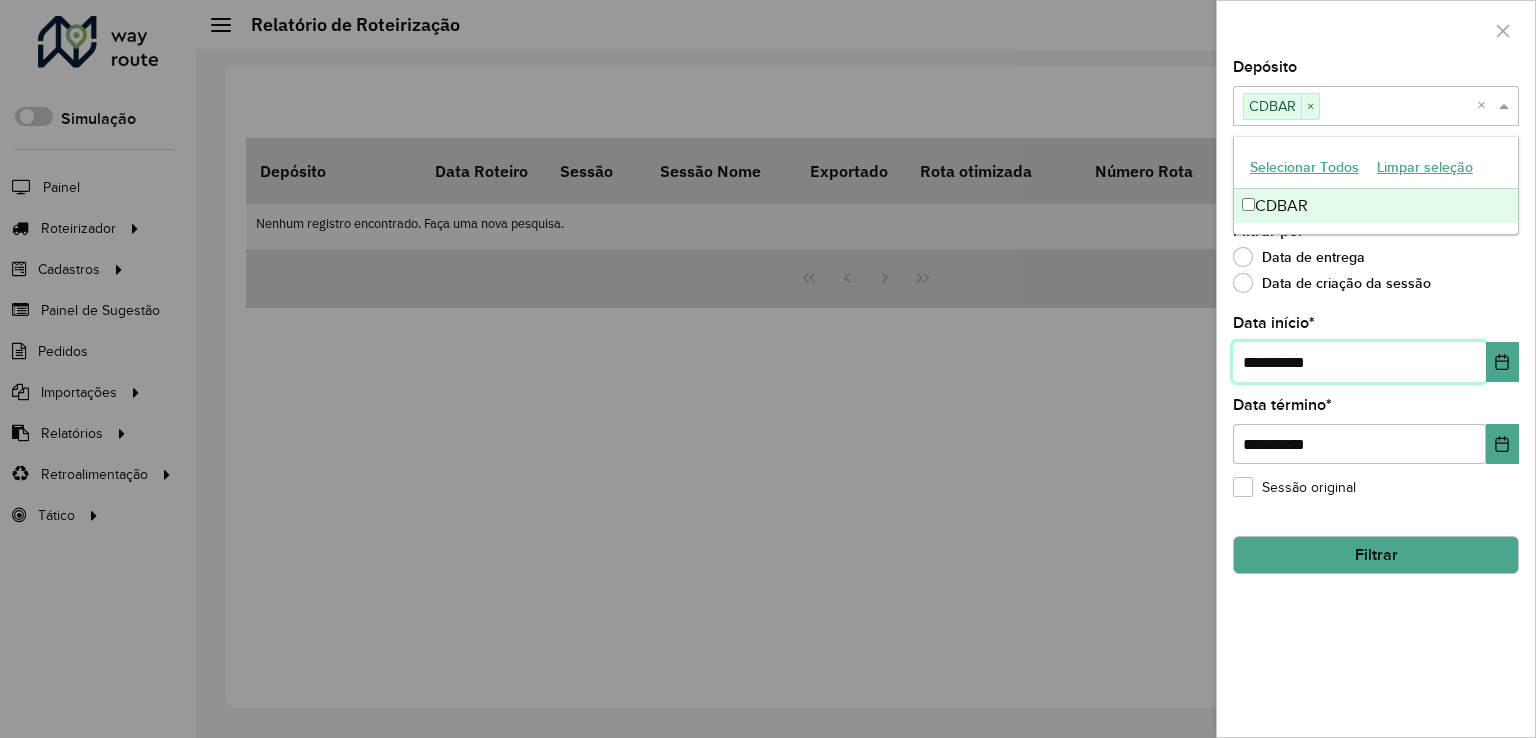 drag, startPoint x: 1376, startPoint y: 369, endPoint x: 852, endPoint y: 402, distance: 525.0381 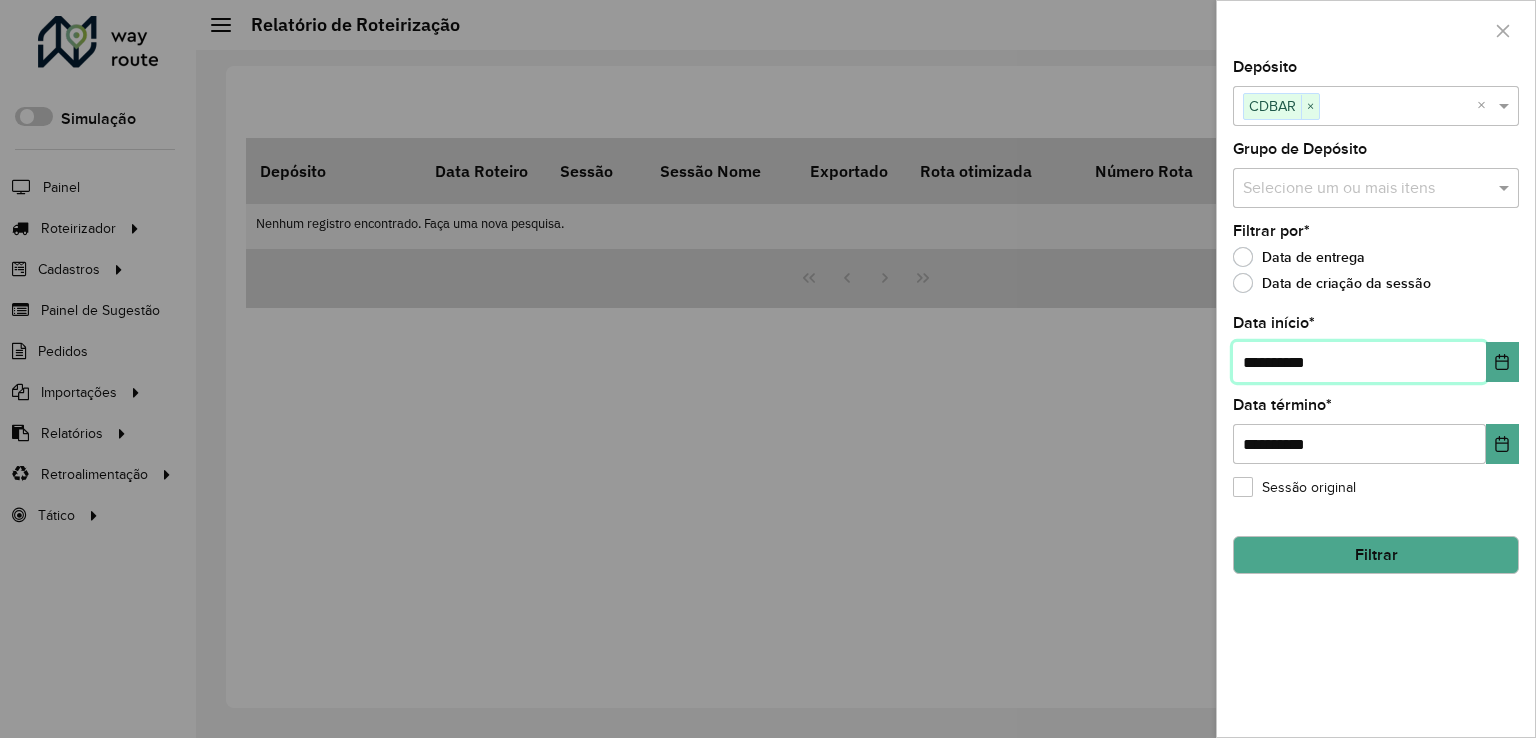 type on "**********" 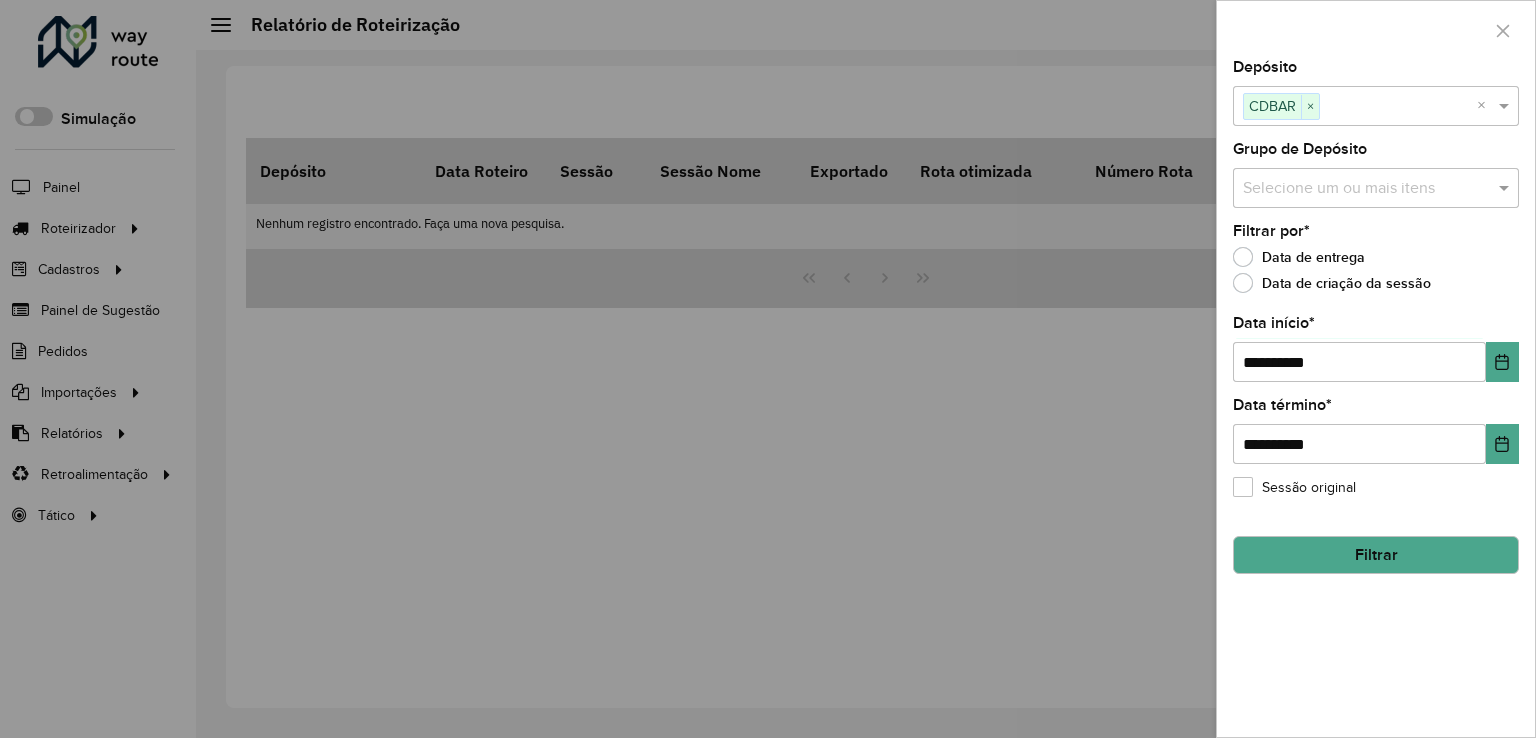 click on "Aguarde...  Pop-up bloqueado!  Seu navegador bloqueou automáticamente a abertura de uma nova janela.   Acesse as configurações e adicione o endereço do sistema a lista de permissão.   Fechar  Roteirizador AmbevTech Simulação Painel Roteirizador Entregas Vendas Cadastros Checkpoint Classificações de venda Cliente Consulta de setores Depósito Disponibilidade de veículos Fator tipo de produto Gabarito planner Grupo de rotas exclusiva Grupo de setores Layout integração Modelo Parada Pedágio Perfil de Vendedor Ponto de apoio FAD Produto Restrição de Atendimento Planner Rodízio de placa Rota exclusiva FAD Rótulo Setor Setor Planner Tipo de cliente Tipo de veículo Tipo de veículo RN Transportadora Vendedor Veículo Painel de Sugestão Pedidos Importações Classificação e volume de venda Clientes Fator tipo produto Gabarito planner Grade de atendimento Janela de atendimento Localização Pedidos Restrição de Atendimento Planner Tempo de espera Vendedor ×" 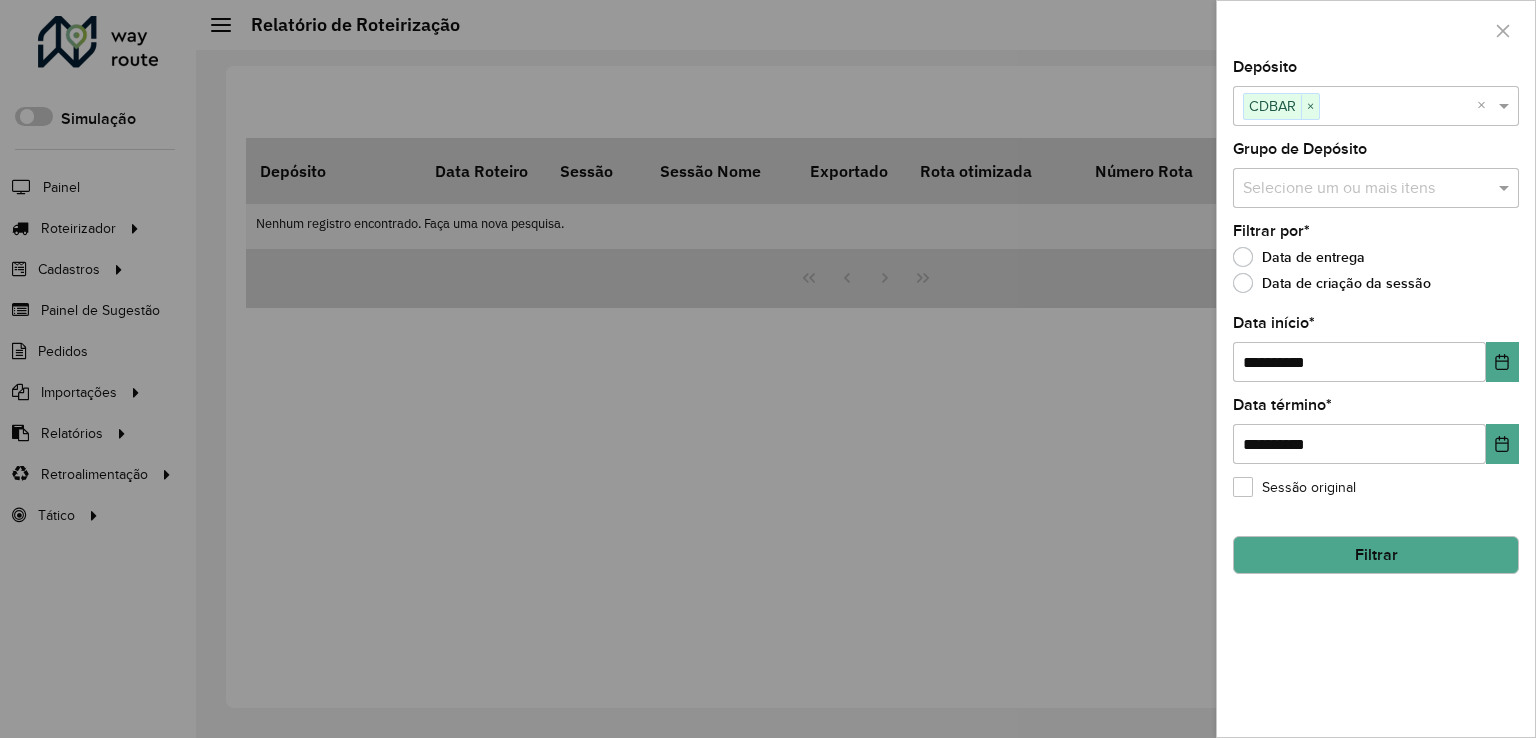 click on "Filtrar" 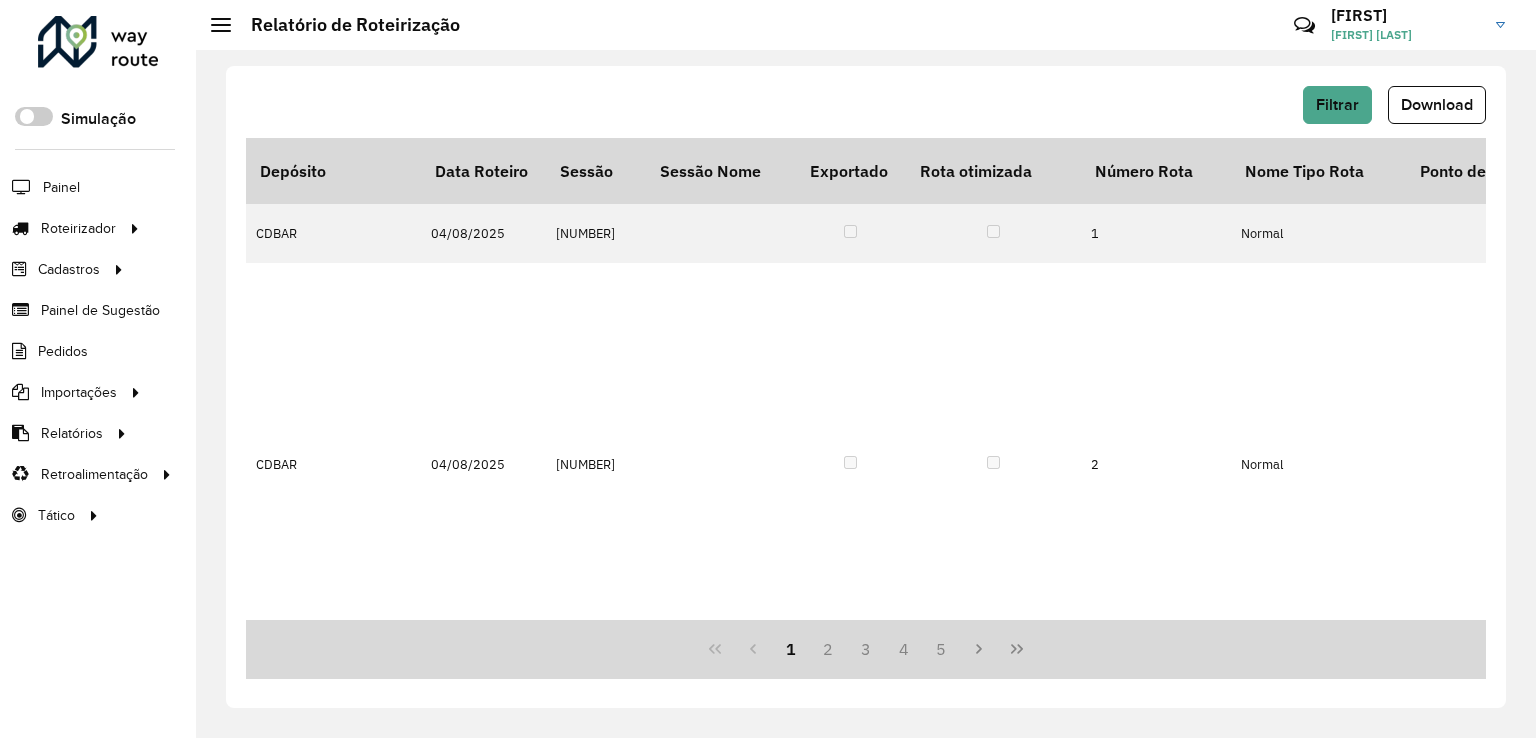 click on "Download" 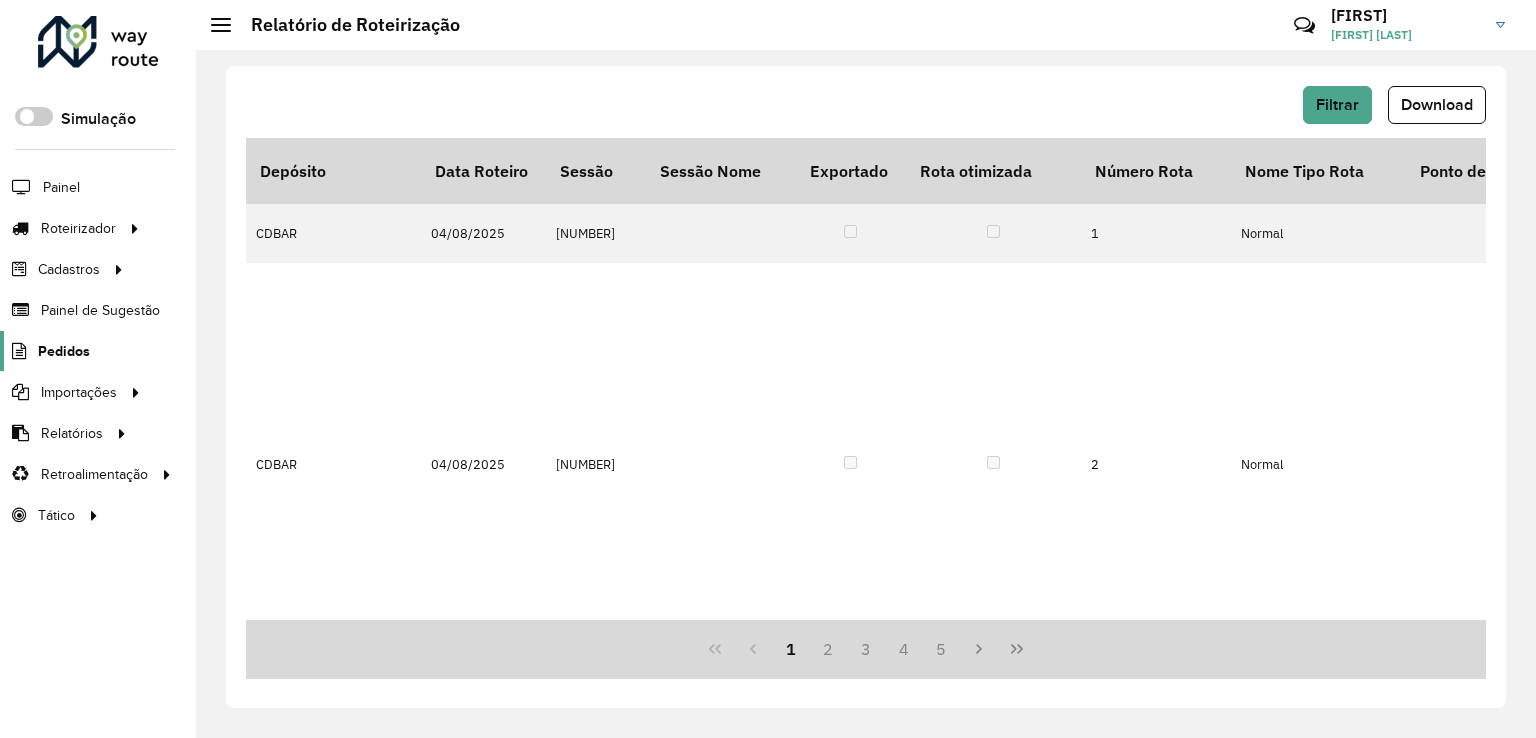 click 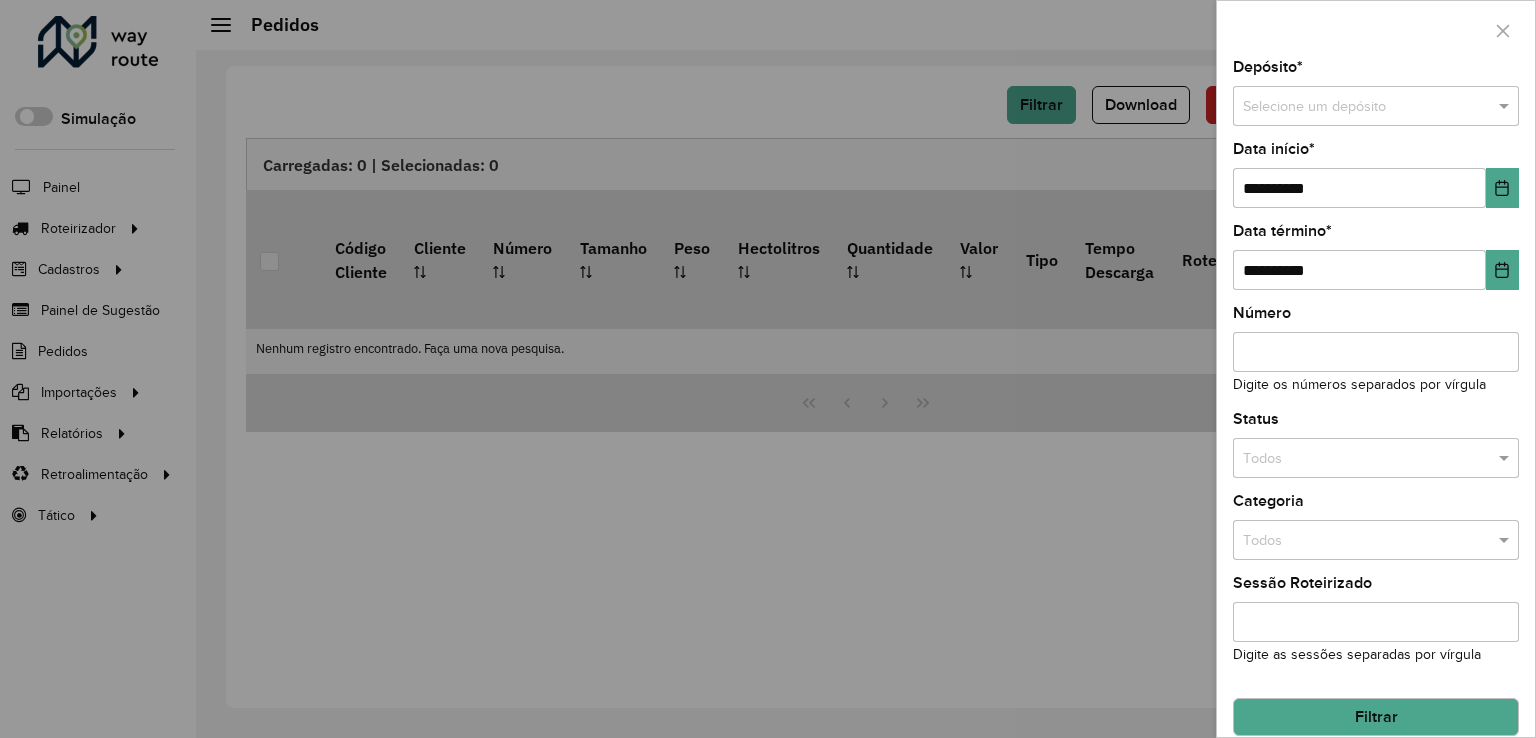 click on "Selecione um depósito" at bounding box center (1376, 106) 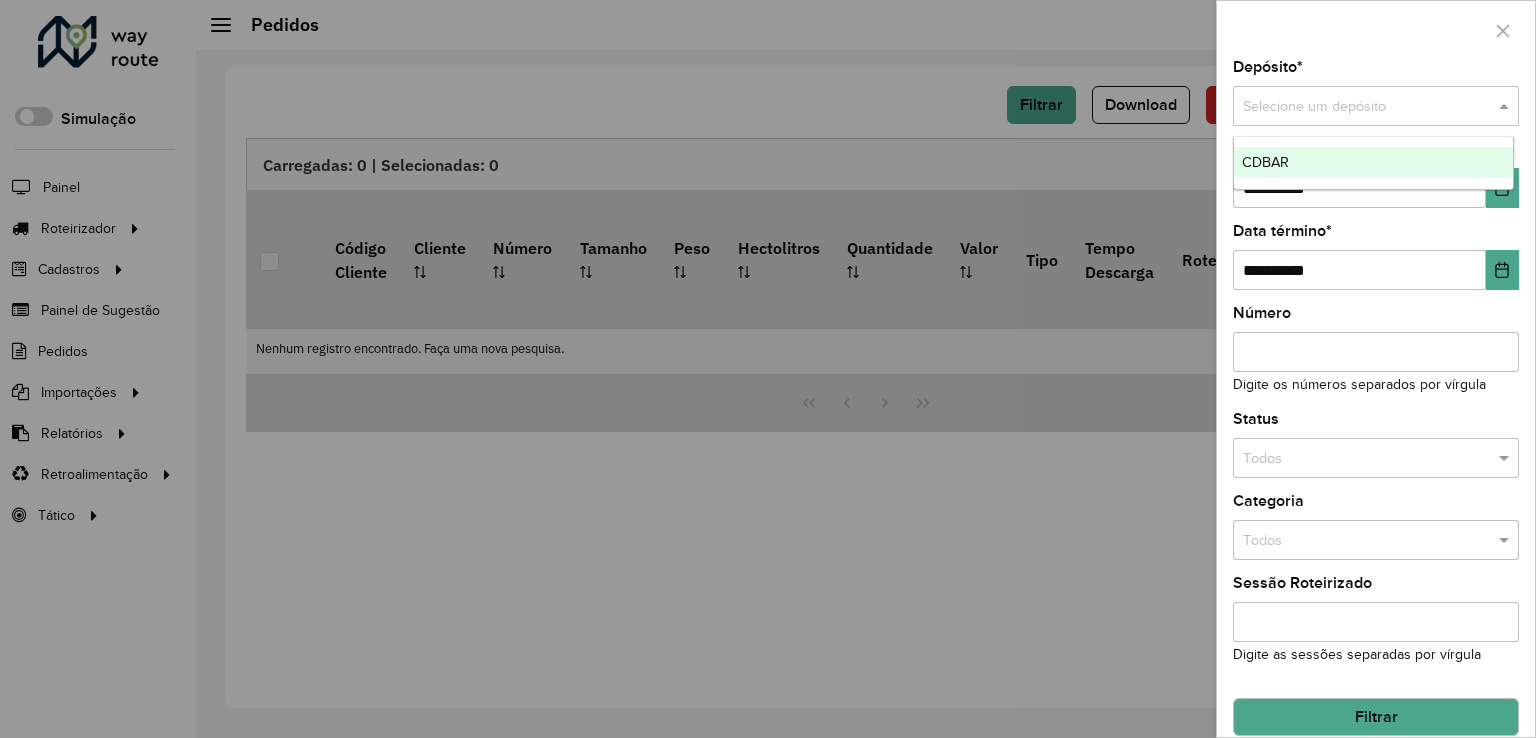 click on "CDBAR" at bounding box center (1373, 163) 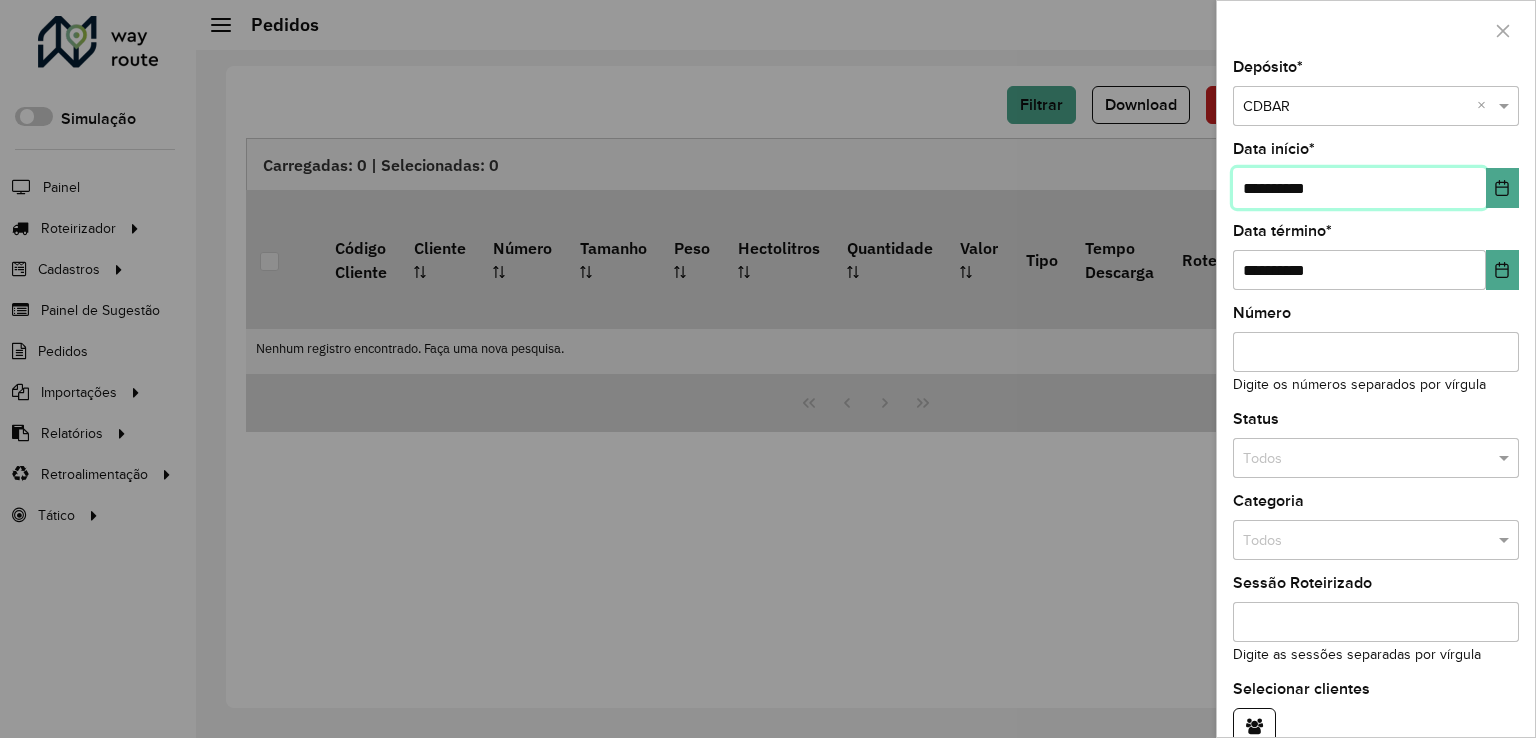 drag, startPoint x: 1384, startPoint y: 169, endPoint x: 1040, endPoint y: 147, distance: 344.70276 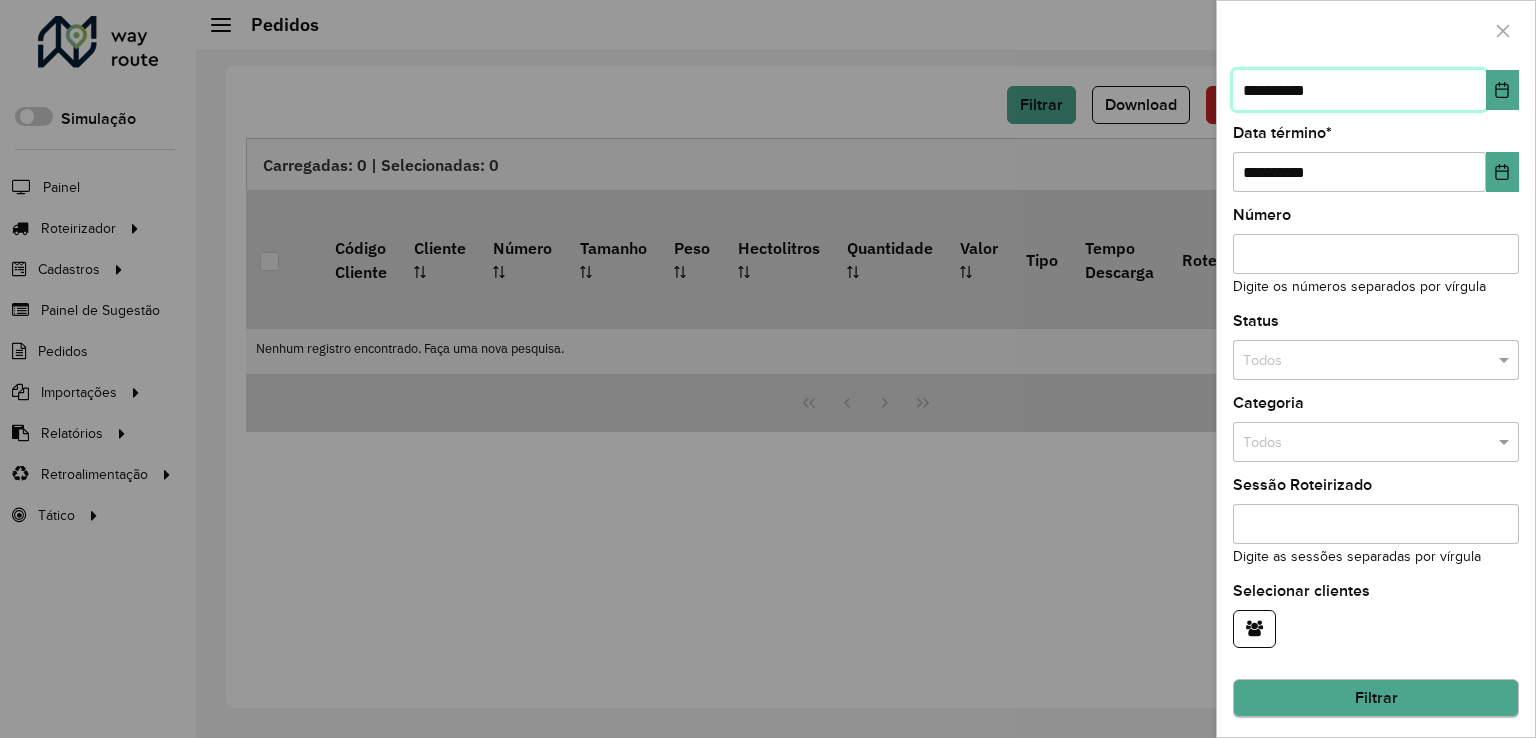 type on "**********" 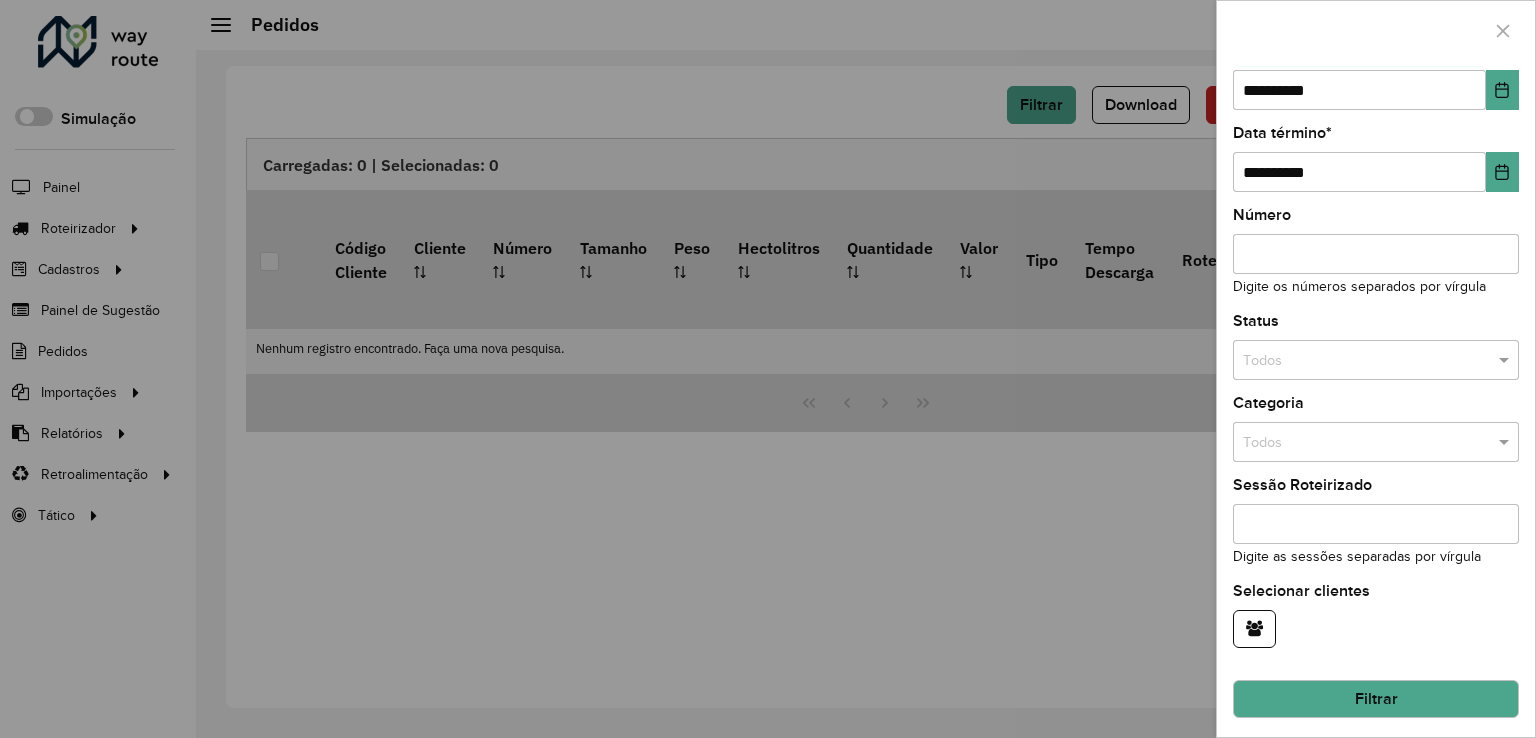 click on "Filtrar" 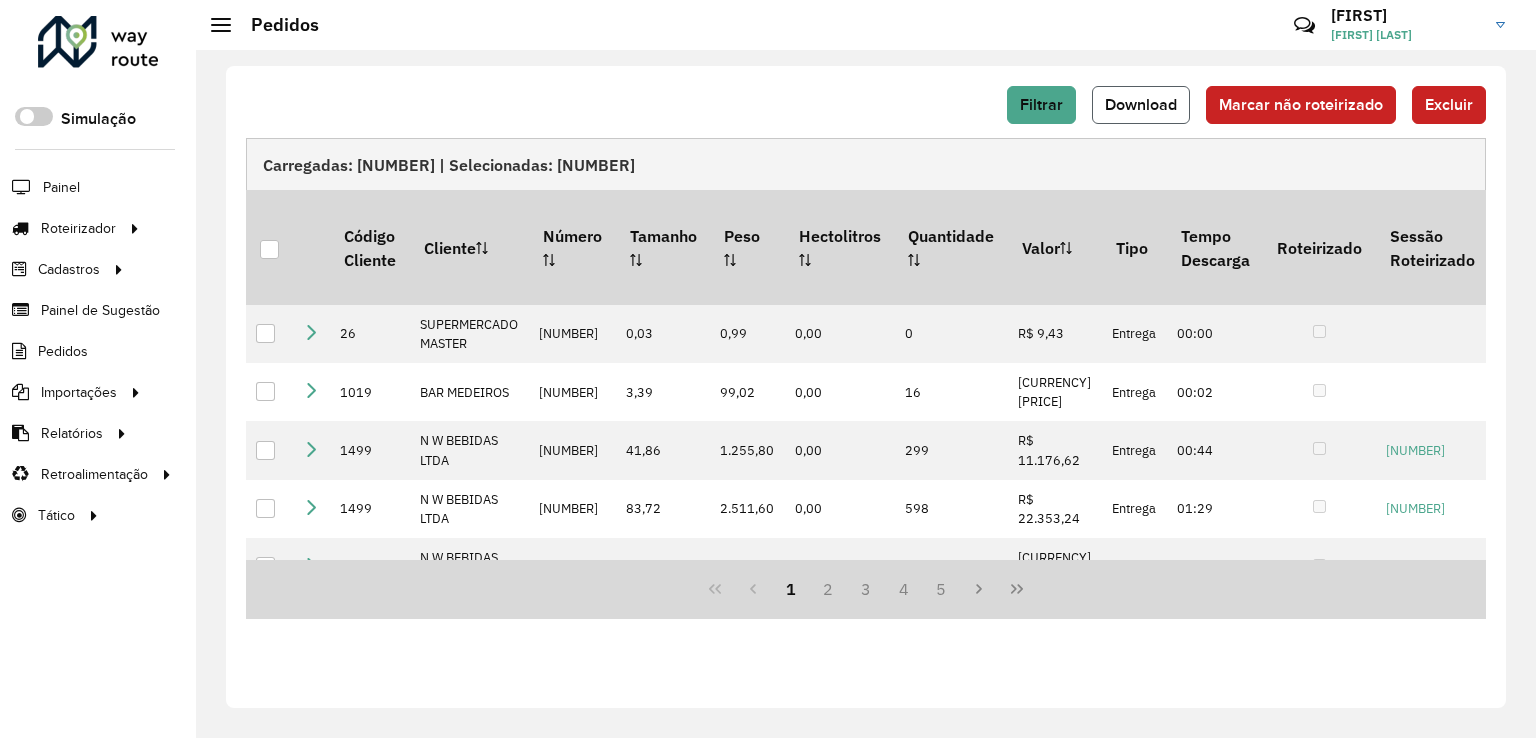 click on "Download" 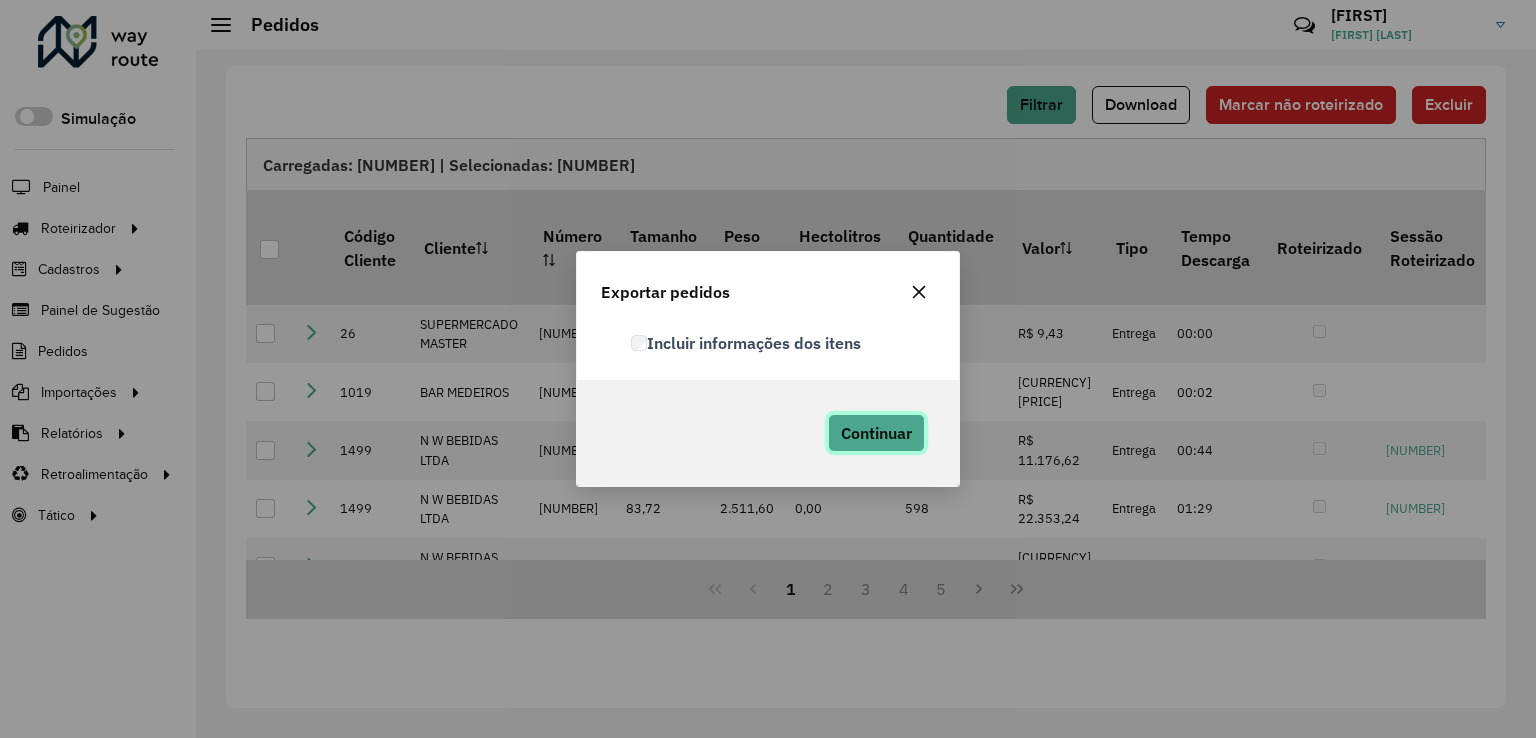 click on "Continuar" 